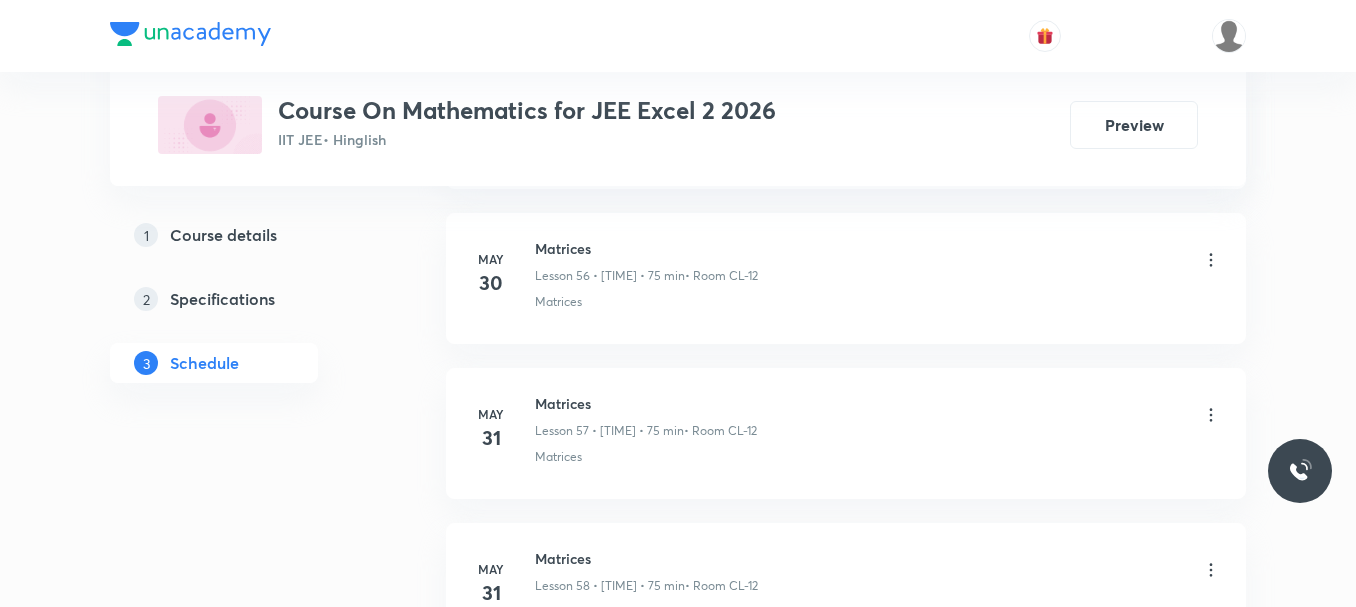 scroll, scrollTop: 9865, scrollLeft: 0, axis: vertical 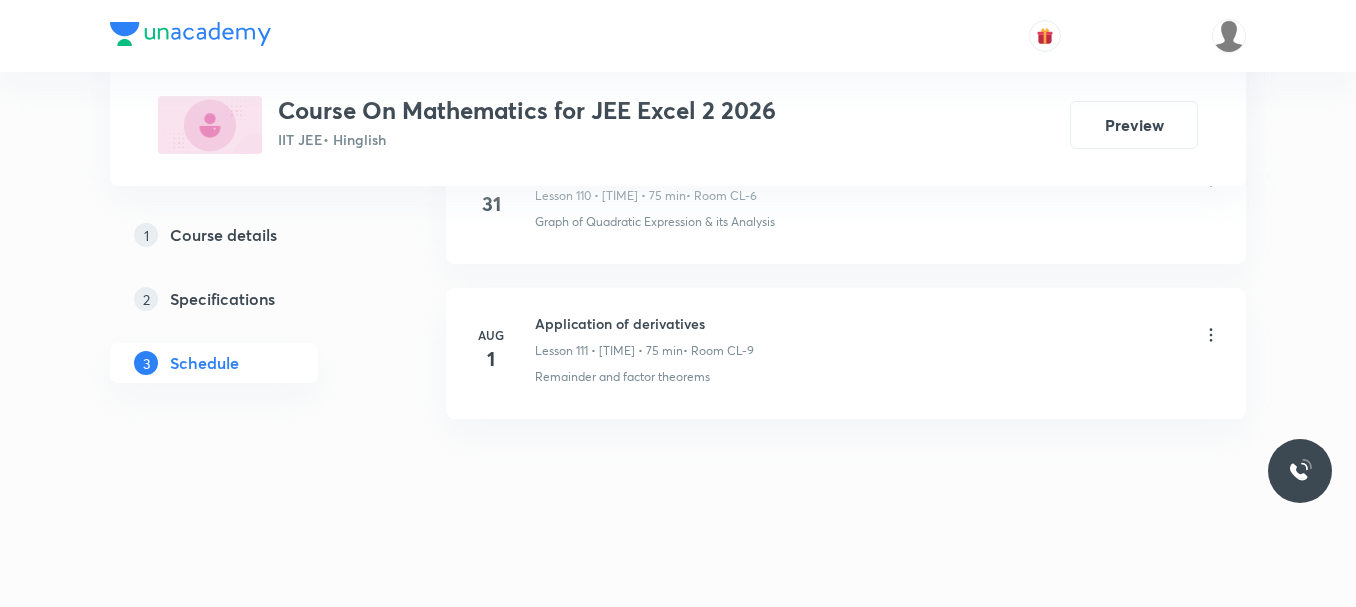click on "Application of derivatives" at bounding box center (644, 323) 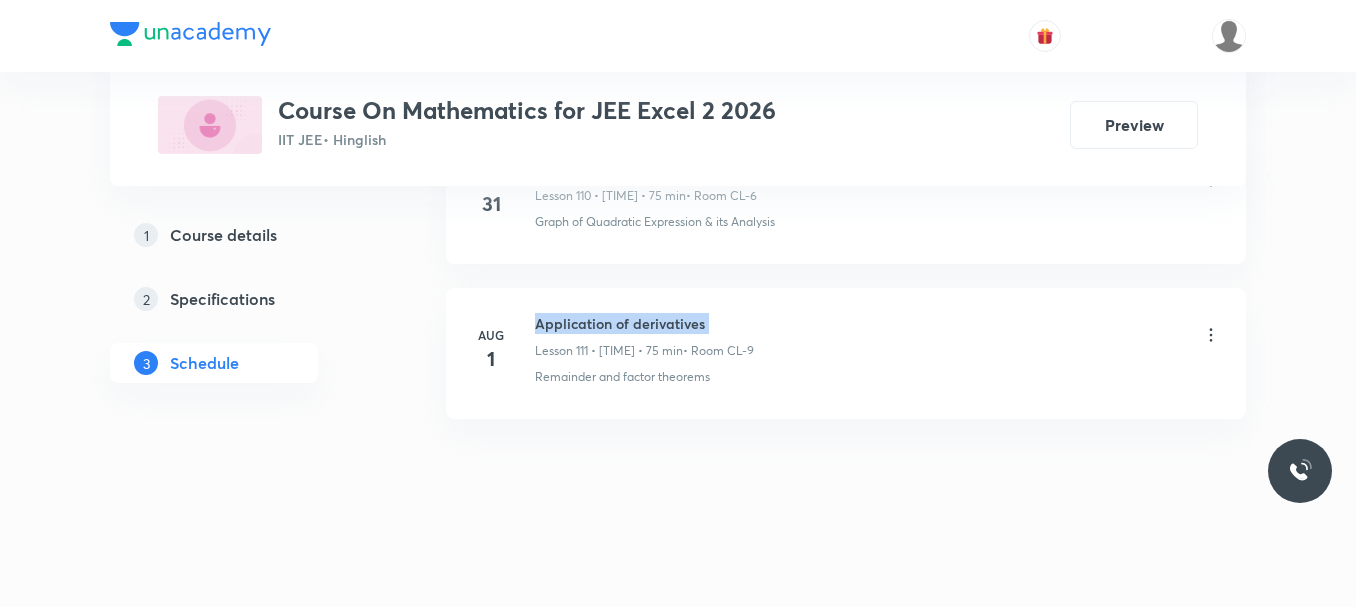 click on "Application of derivatives" at bounding box center [644, 323] 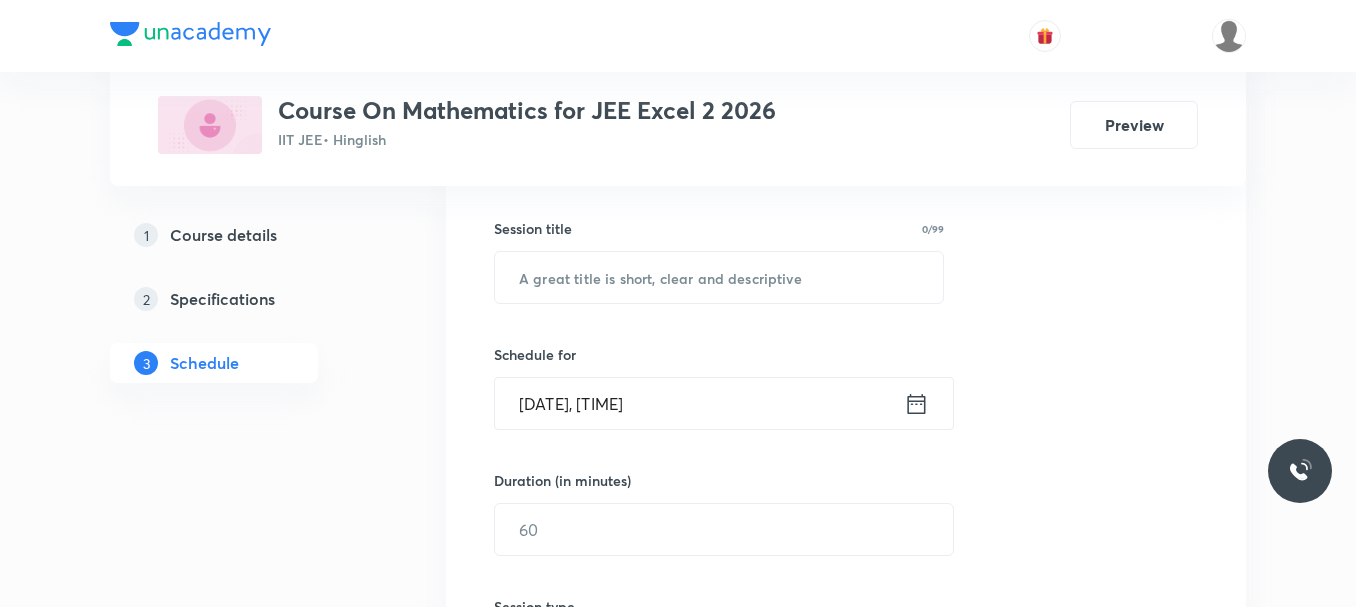 scroll, scrollTop: 298, scrollLeft: 0, axis: vertical 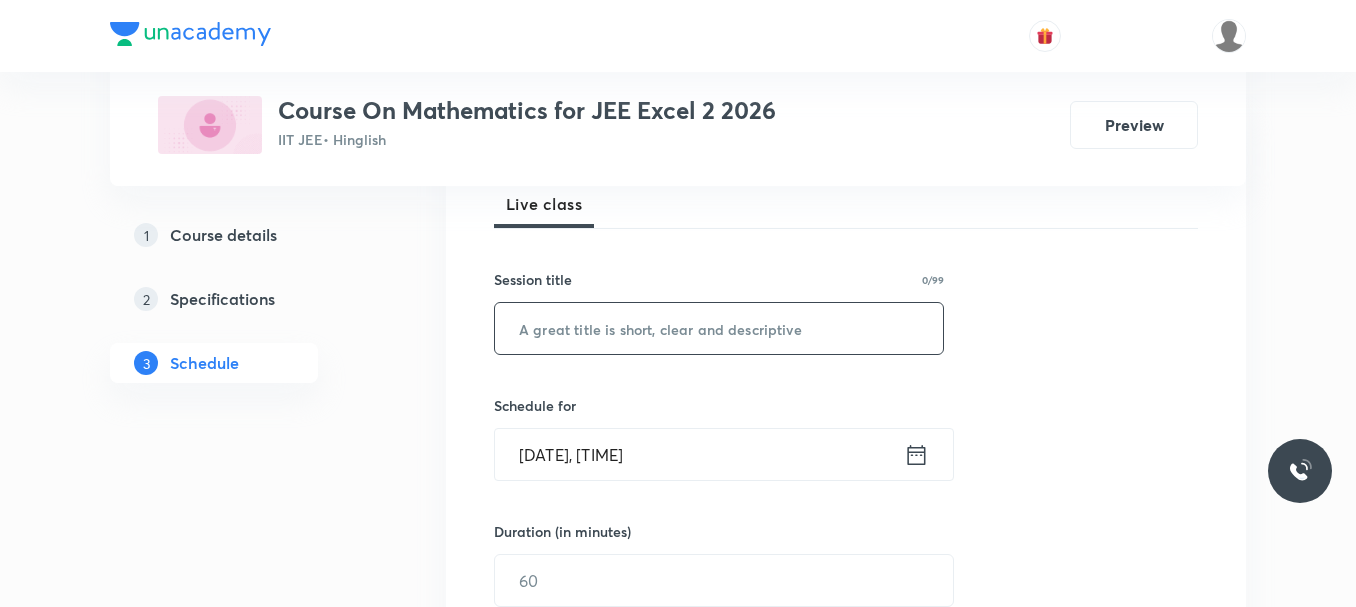 click at bounding box center [719, 328] 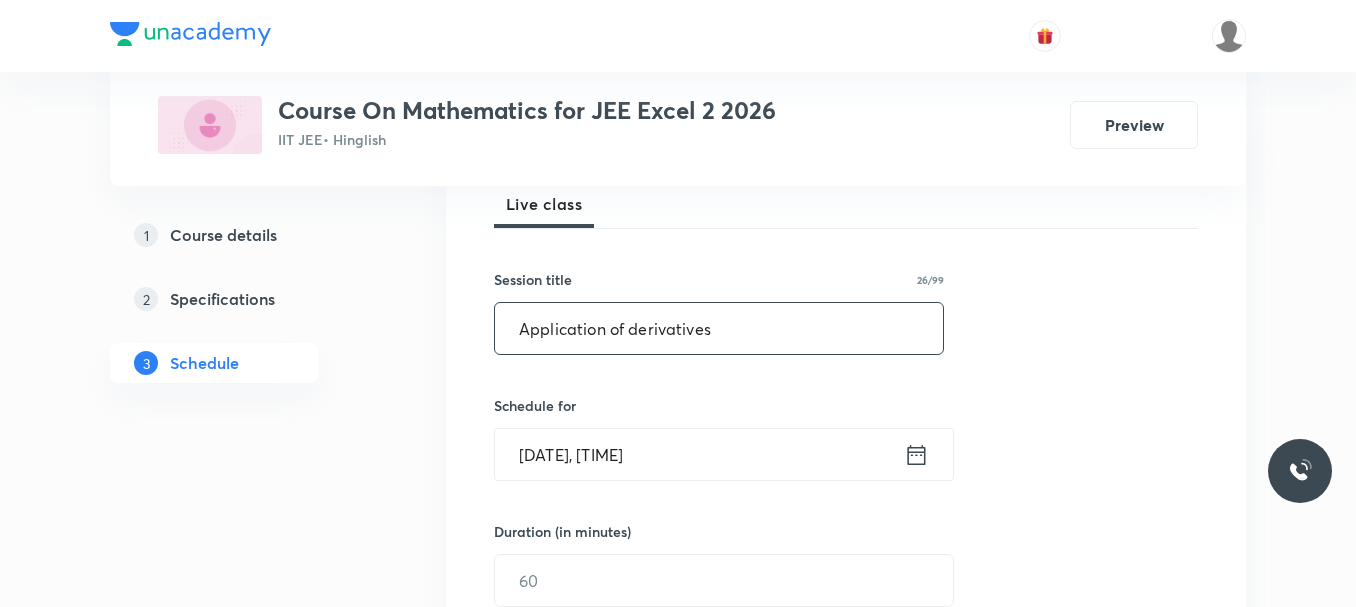 type on "Application of derivatives" 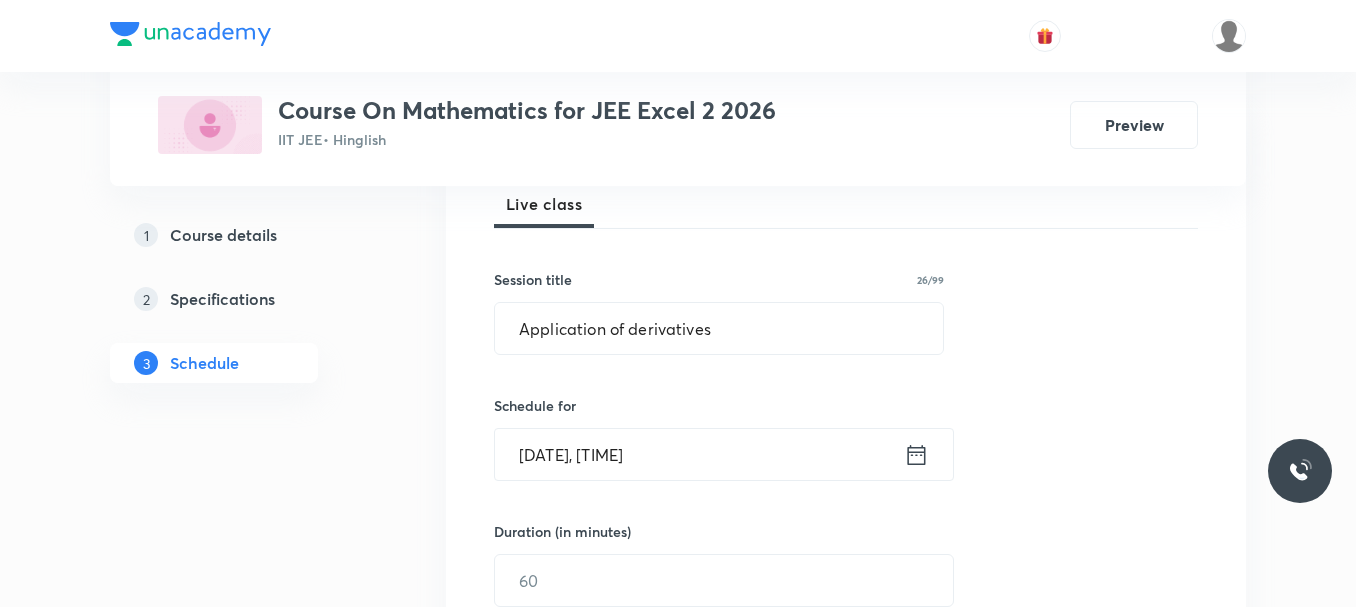 click on "Aug 2, 2025, 9:59 AM" at bounding box center (699, 454) 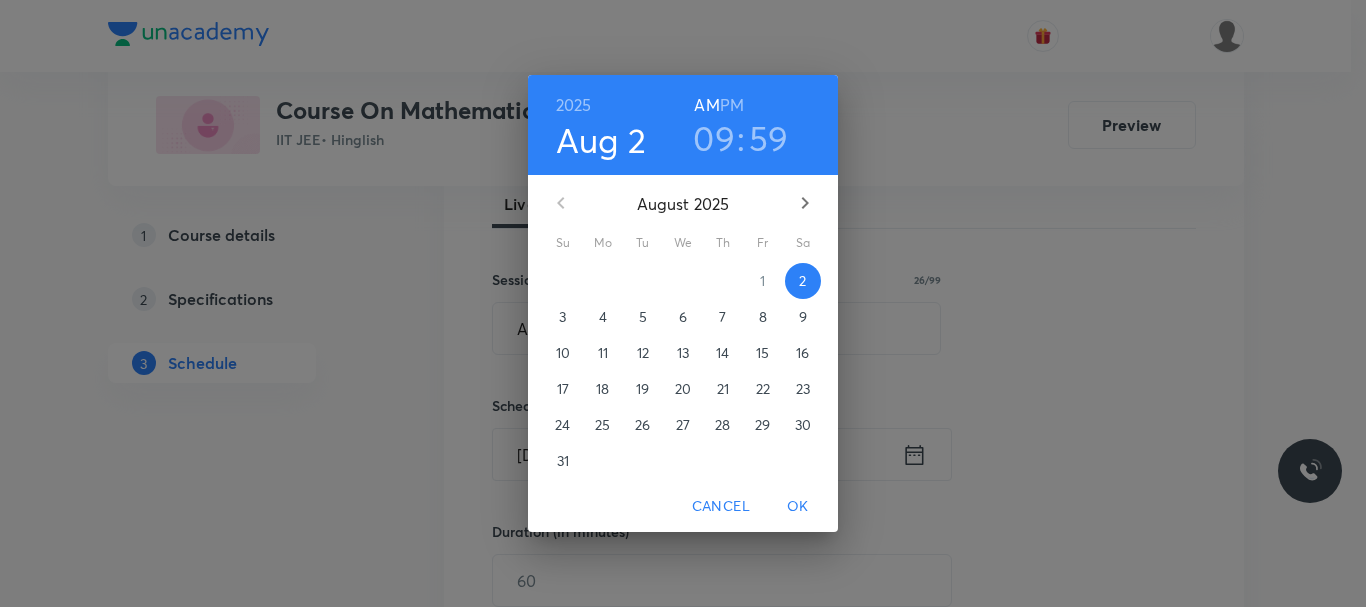 click on "59" at bounding box center (769, 138) 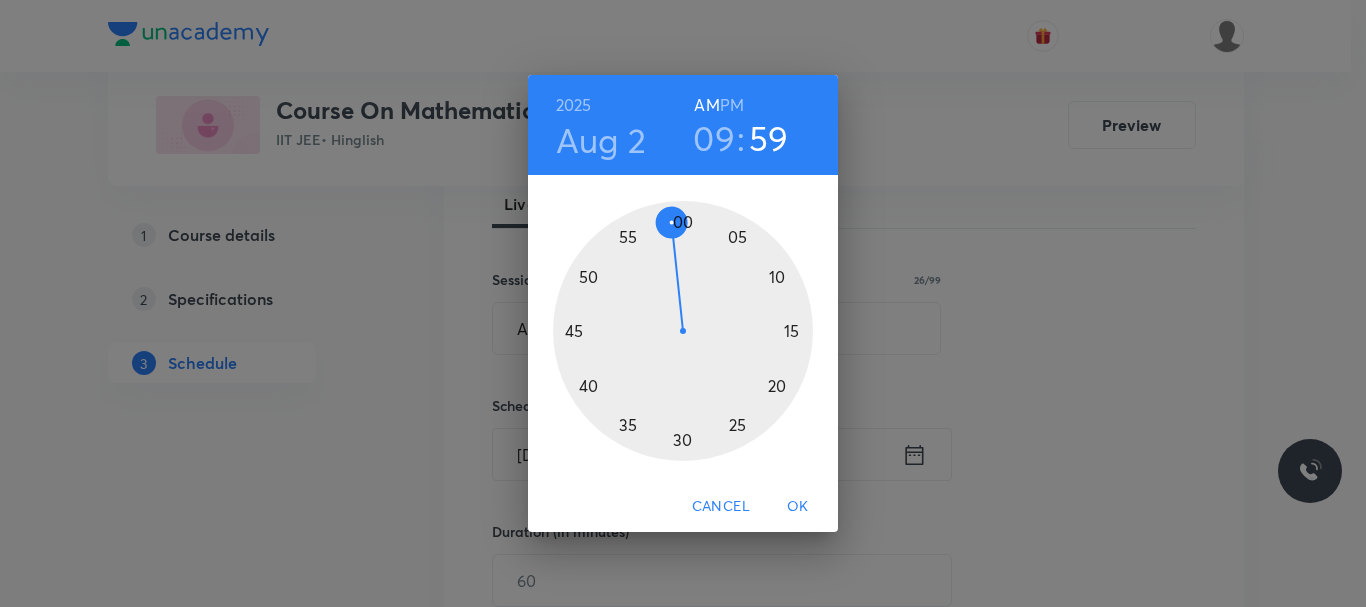 click on "09" at bounding box center (714, 138) 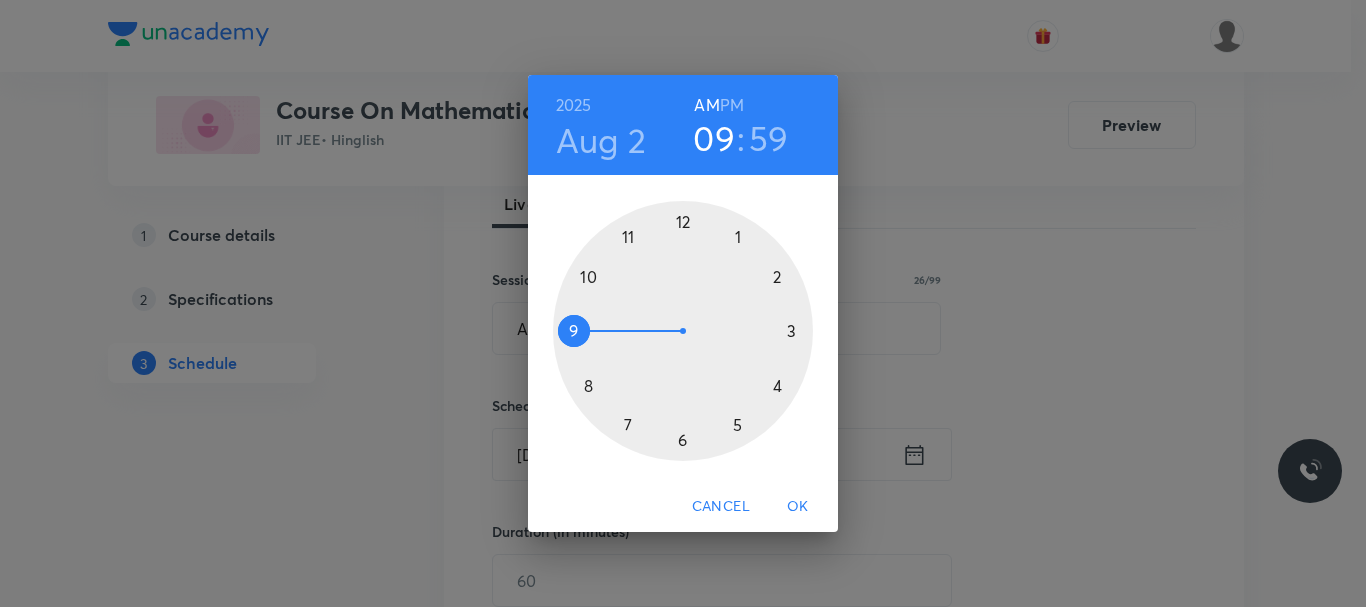 click at bounding box center (683, 331) 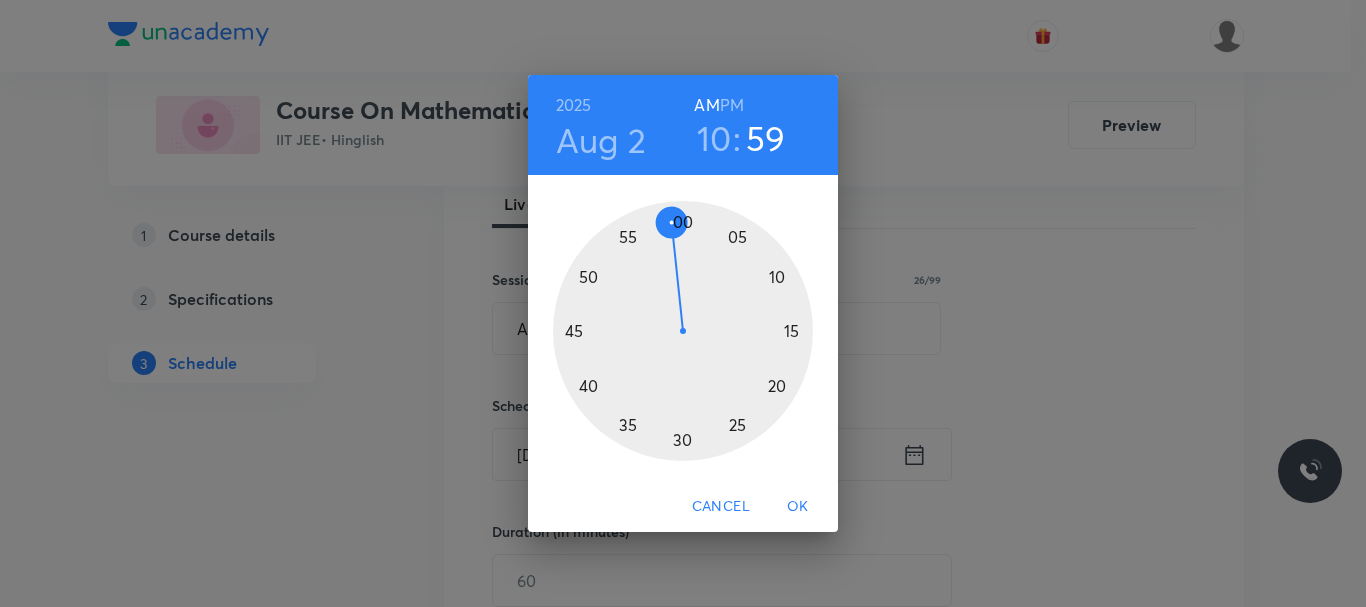 click at bounding box center [683, 331] 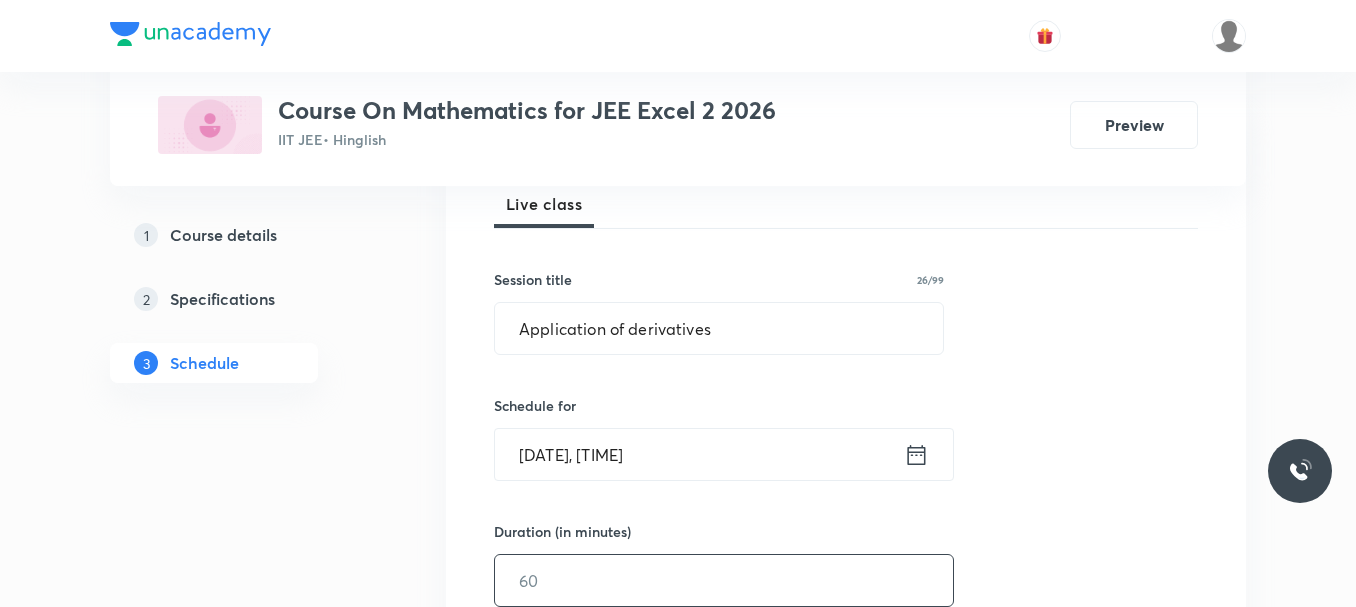 click at bounding box center (724, 580) 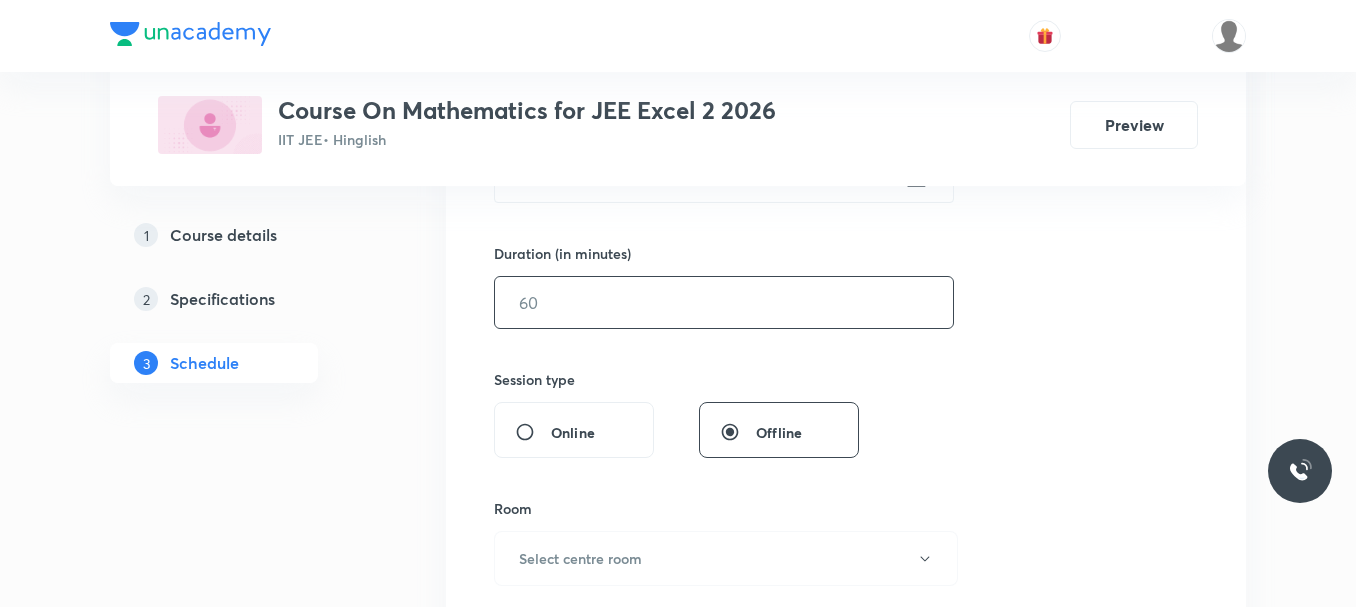 scroll, scrollTop: 580, scrollLeft: 0, axis: vertical 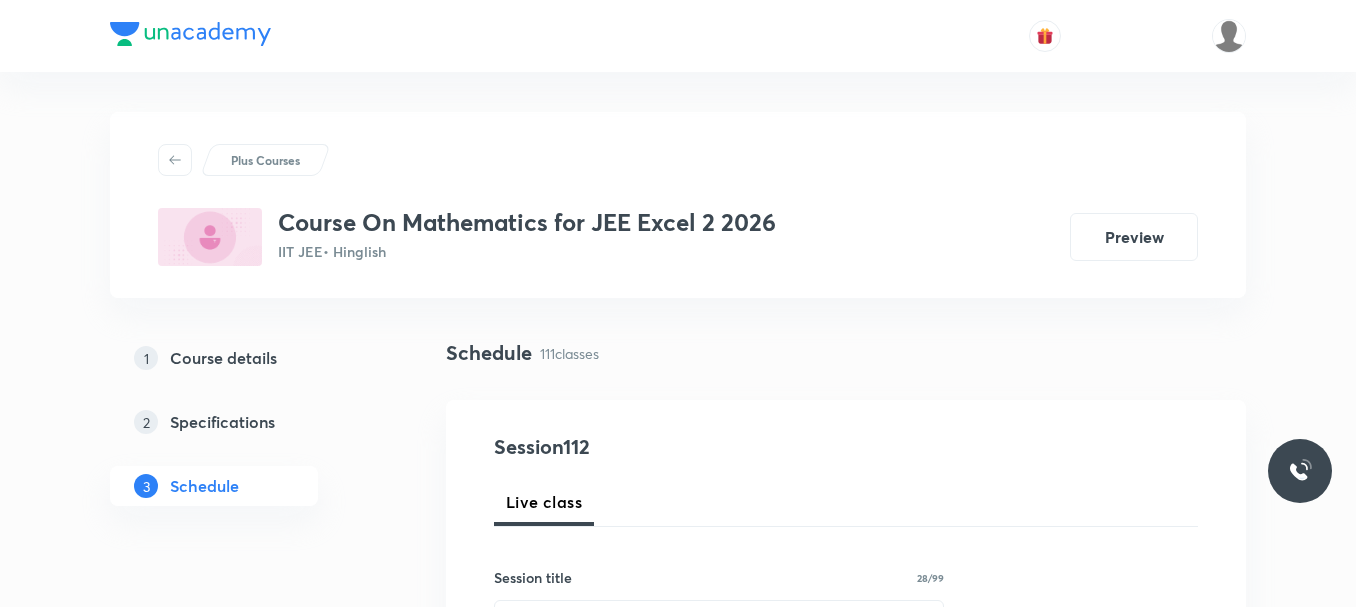 click at bounding box center [724, 878] 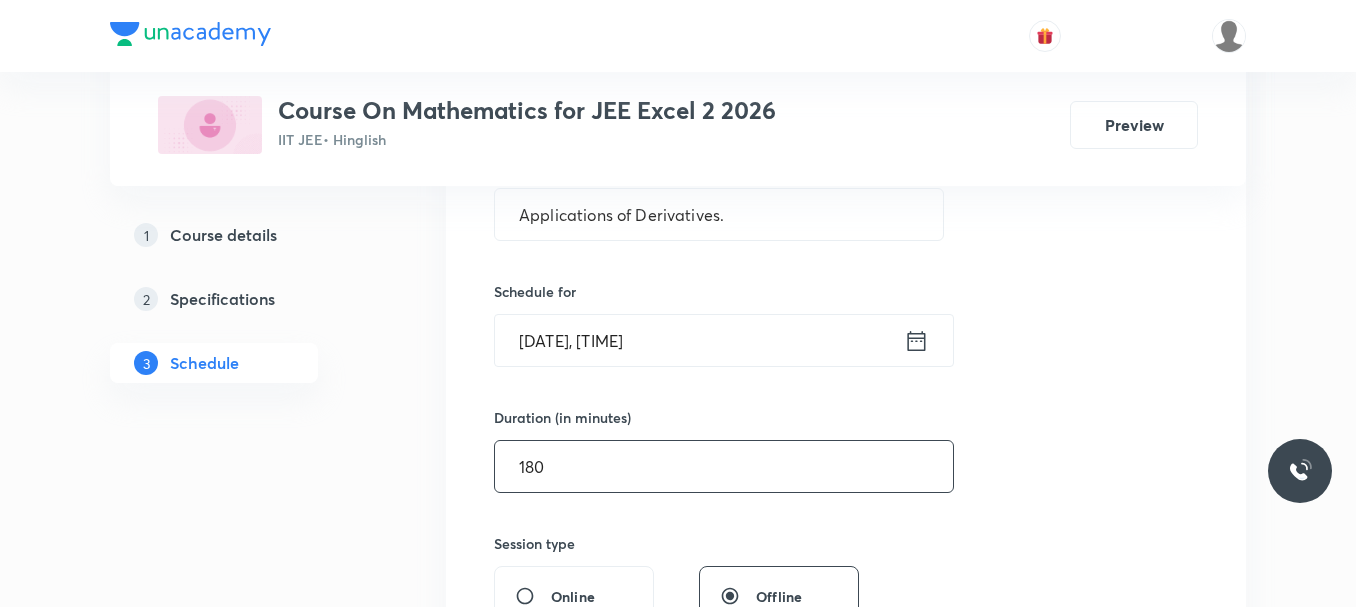 scroll, scrollTop: 0, scrollLeft: 0, axis: both 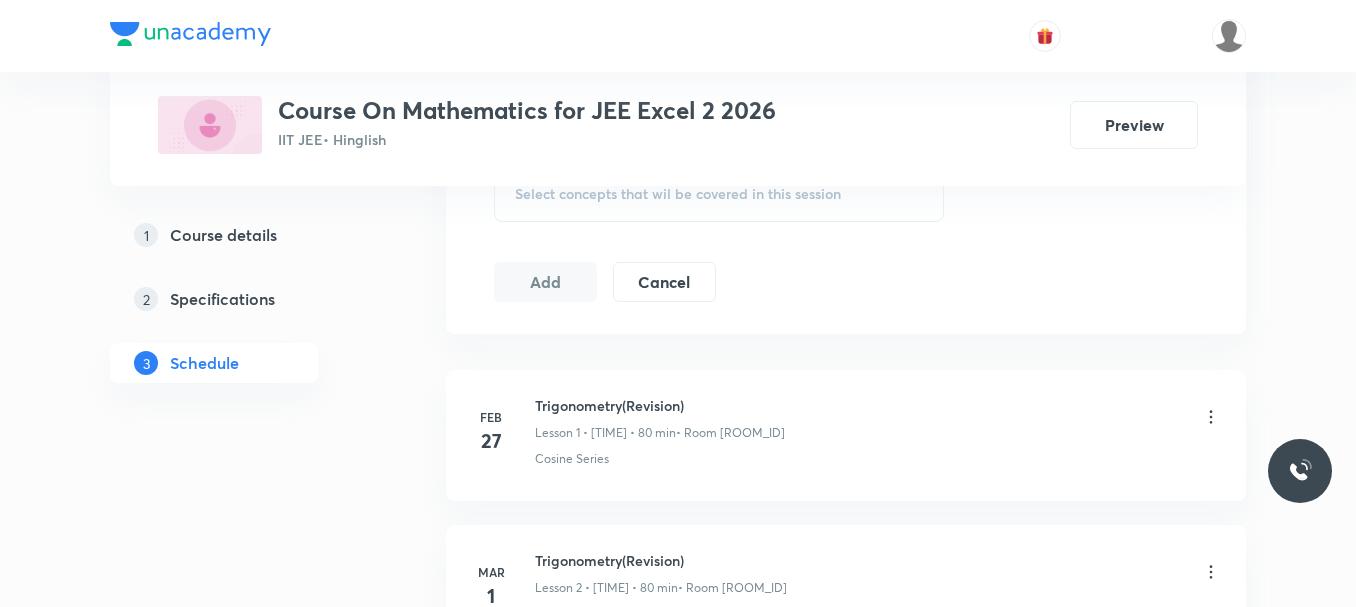 type on "180" 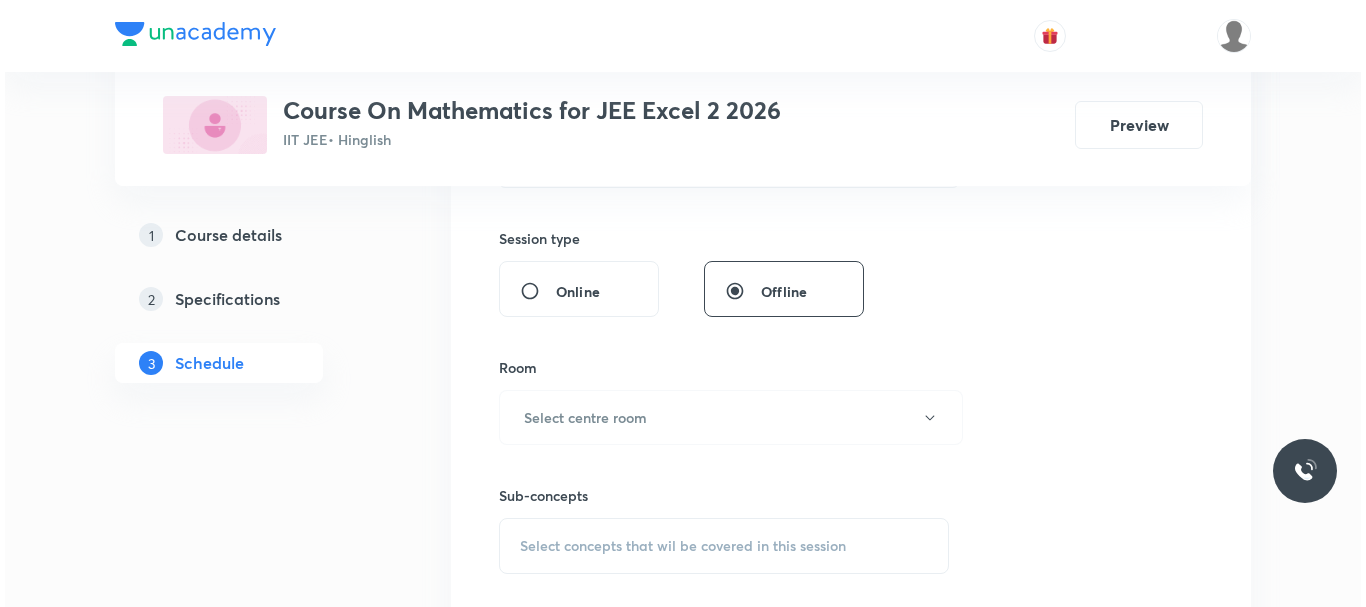 scroll, scrollTop: 687, scrollLeft: 0, axis: vertical 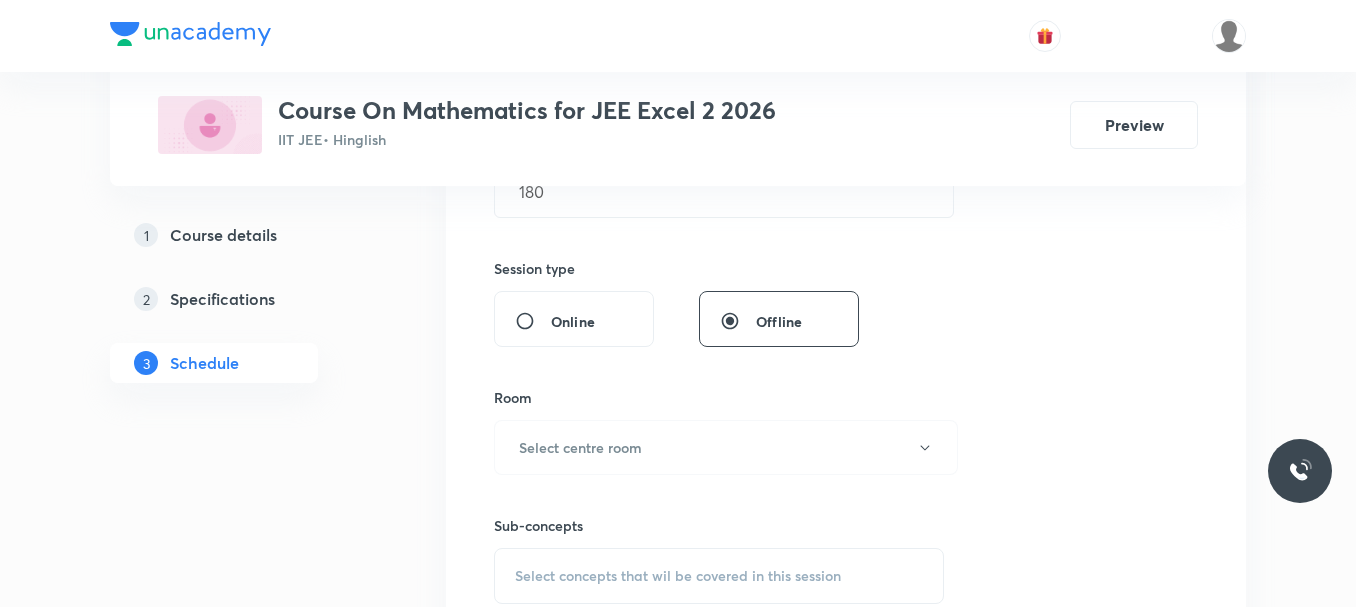 click on "Sub-concepts Select concepts that wil be covered in this session" at bounding box center (719, 539) 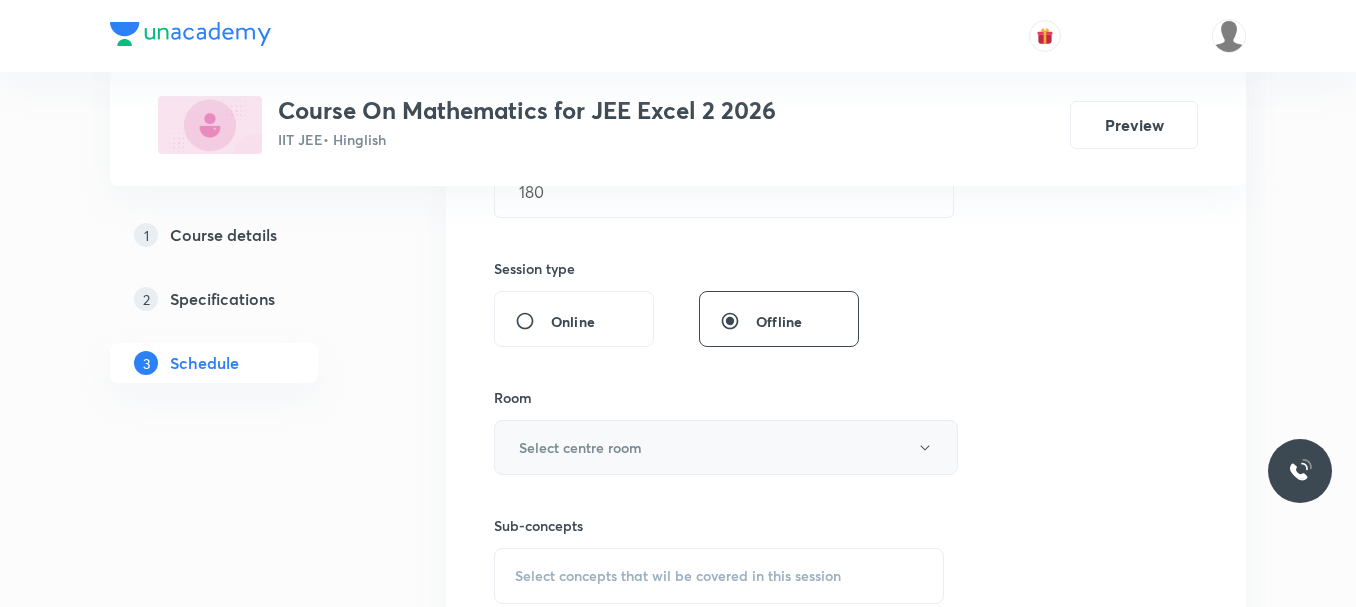 click on "Select centre room" at bounding box center (580, 447) 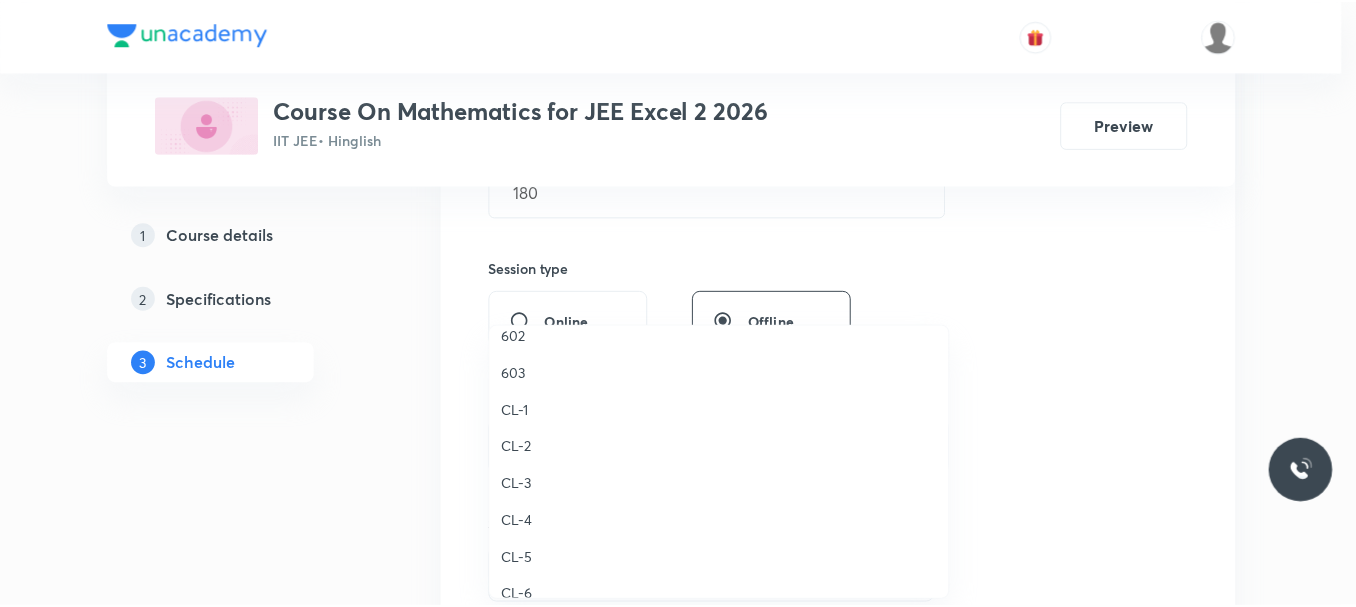 scroll, scrollTop: 502, scrollLeft: 0, axis: vertical 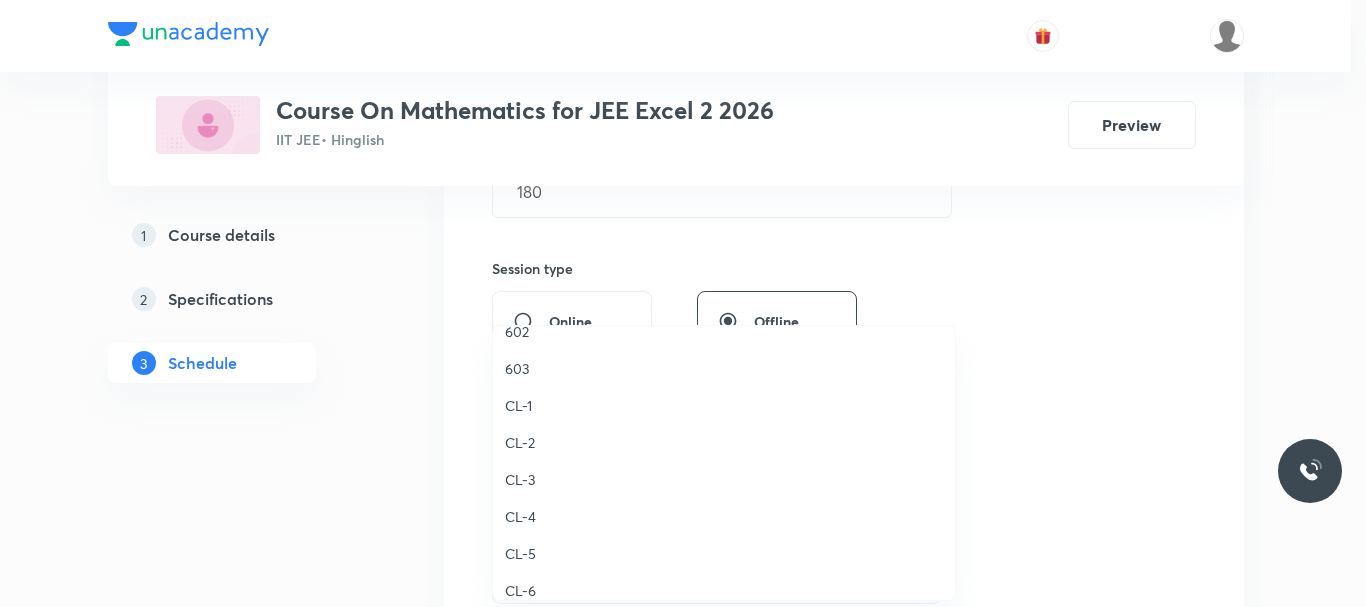 click on "CL-5" at bounding box center (724, 553) 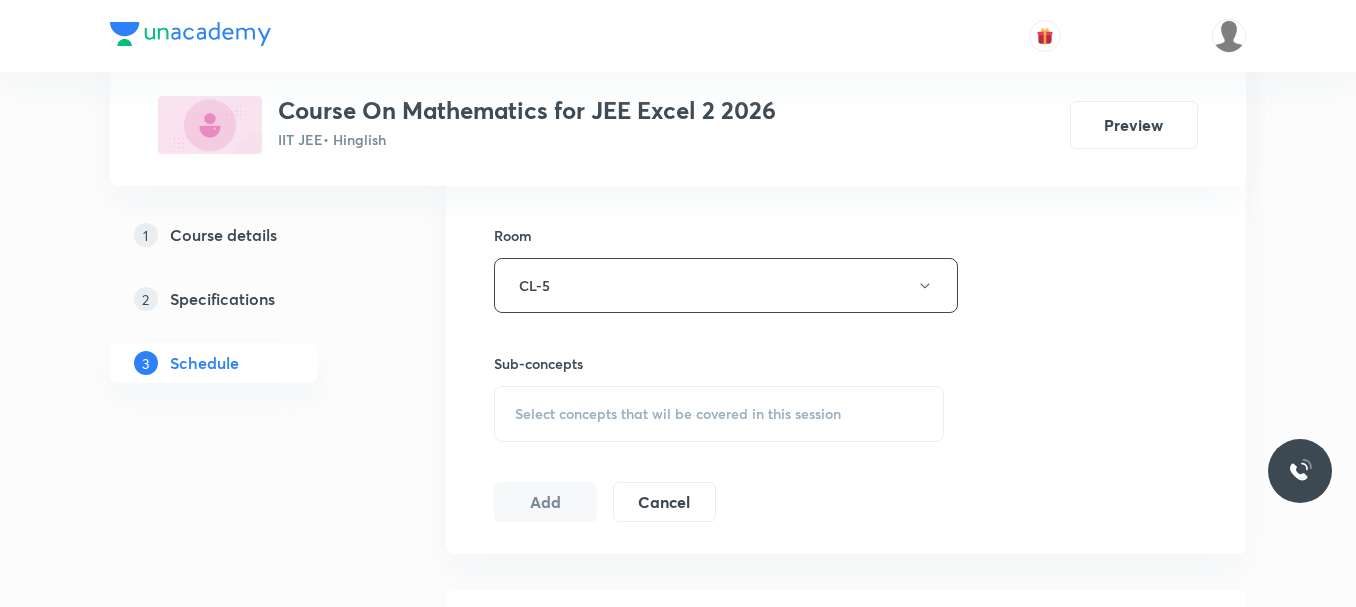 scroll, scrollTop: 888, scrollLeft: 0, axis: vertical 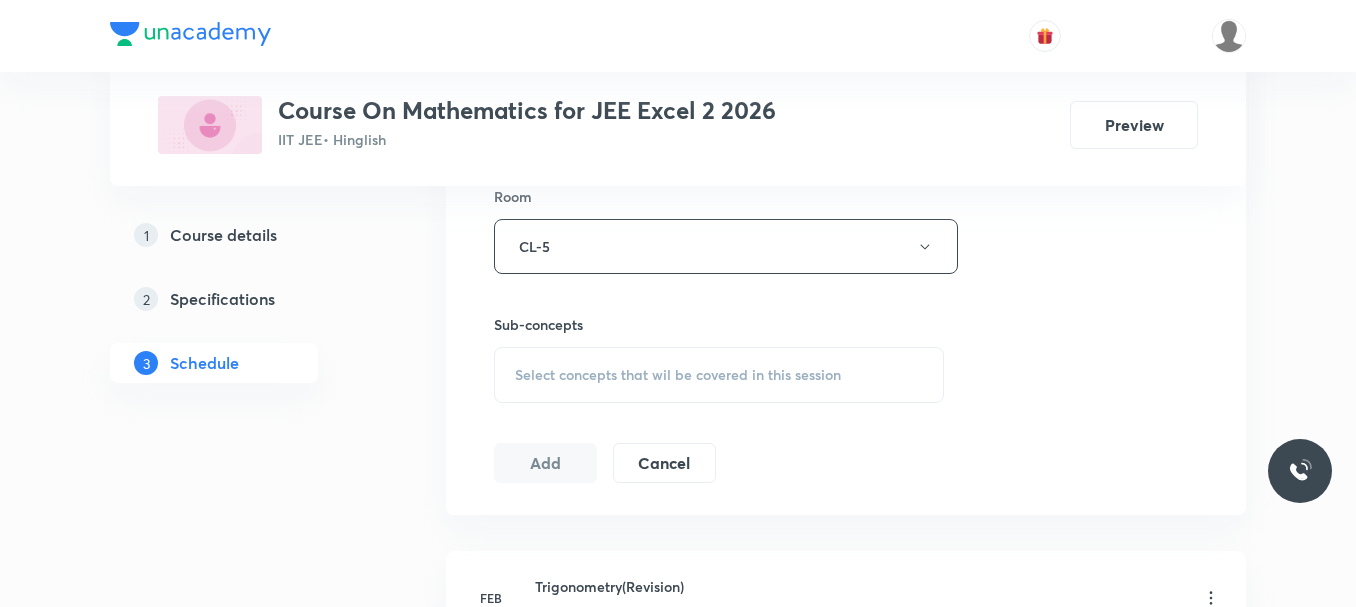 click on "Select concepts that wil be covered in this session" at bounding box center (719, 375) 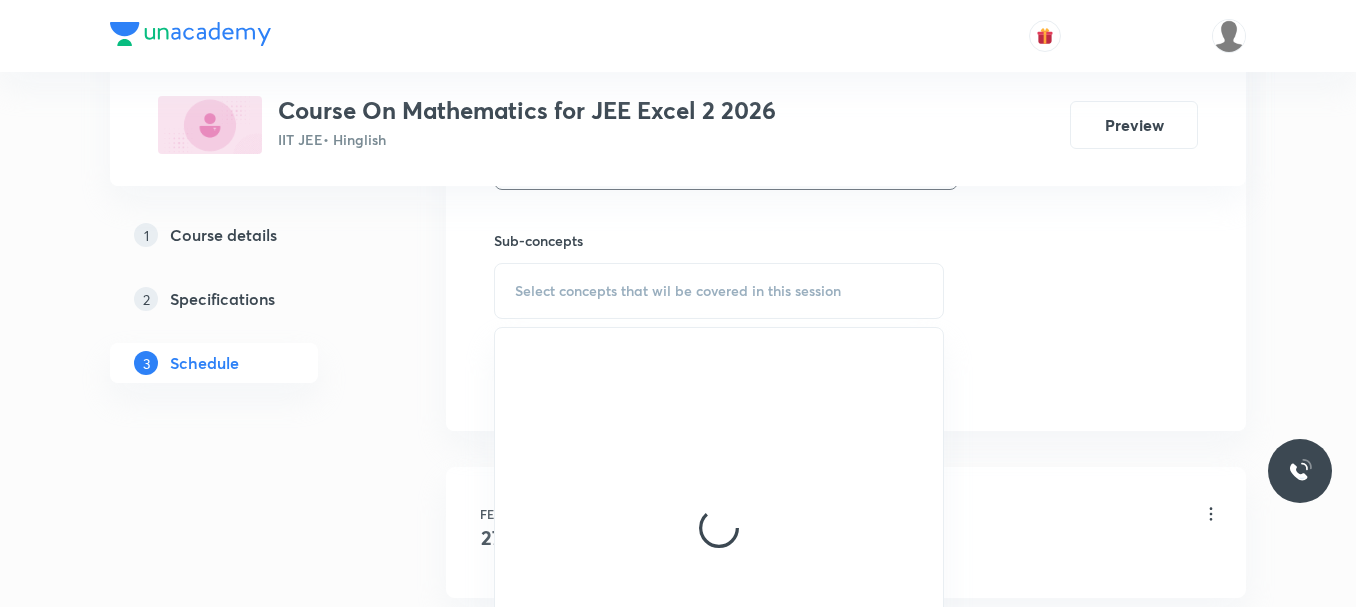 scroll, scrollTop: 1085, scrollLeft: 0, axis: vertical 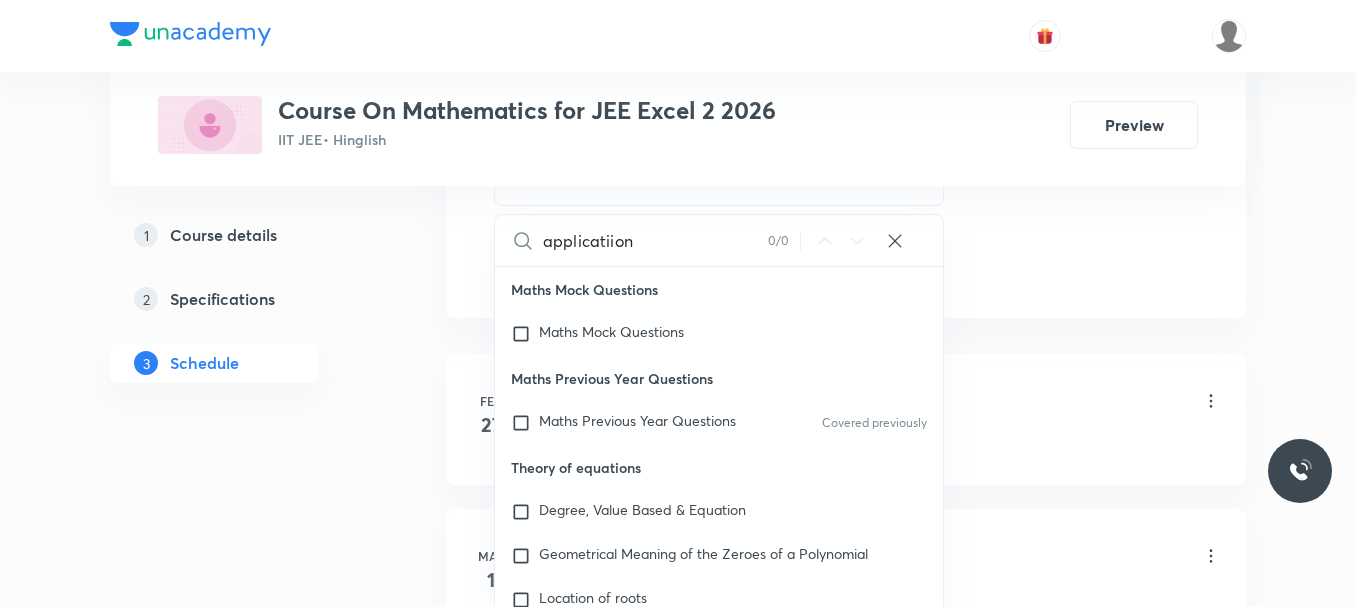 type on "applicatiion" 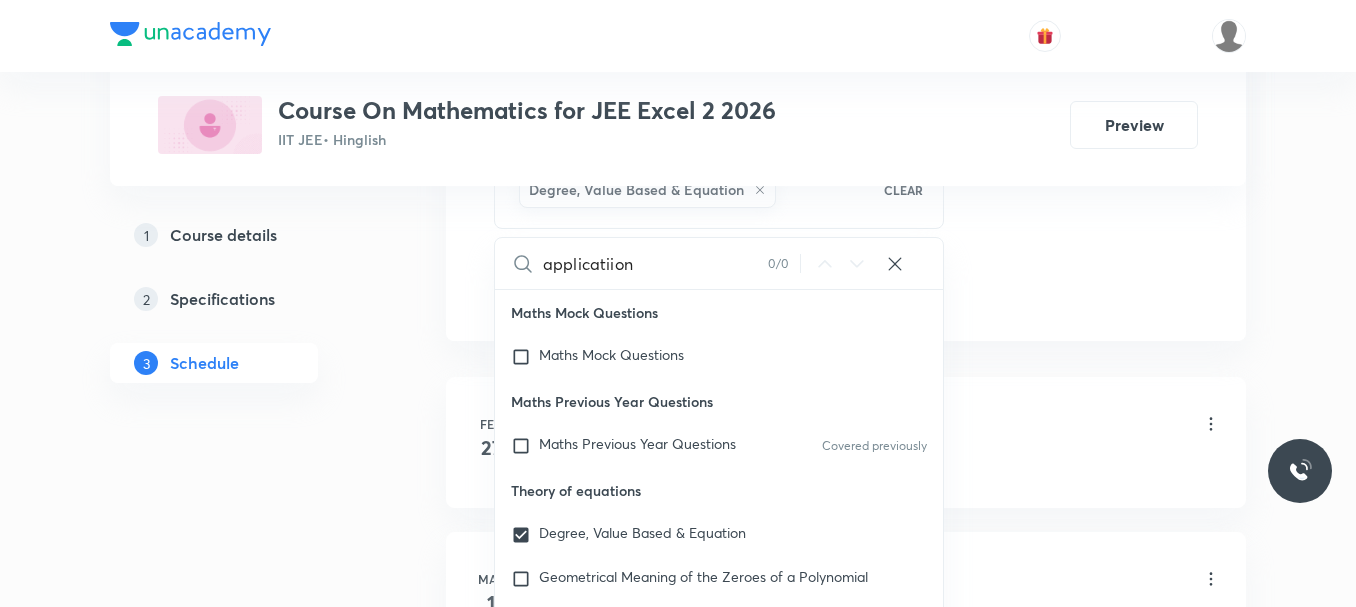 checkbox on "true" 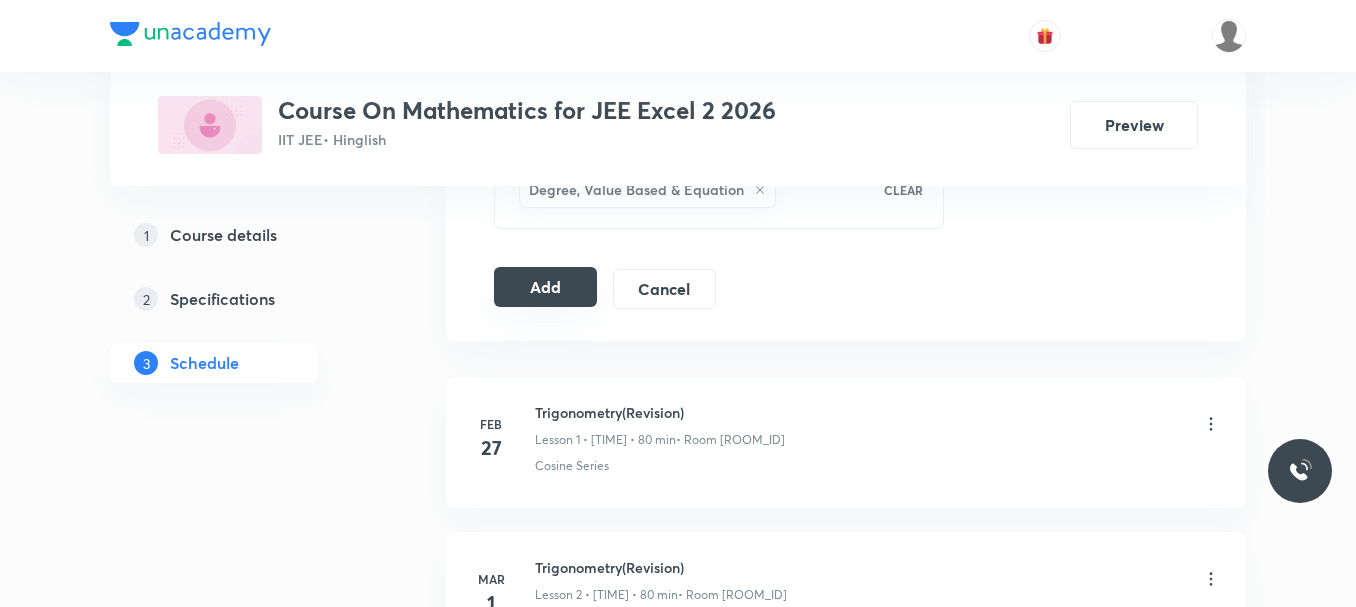 click on "Add" at bounding box center [545, 287] 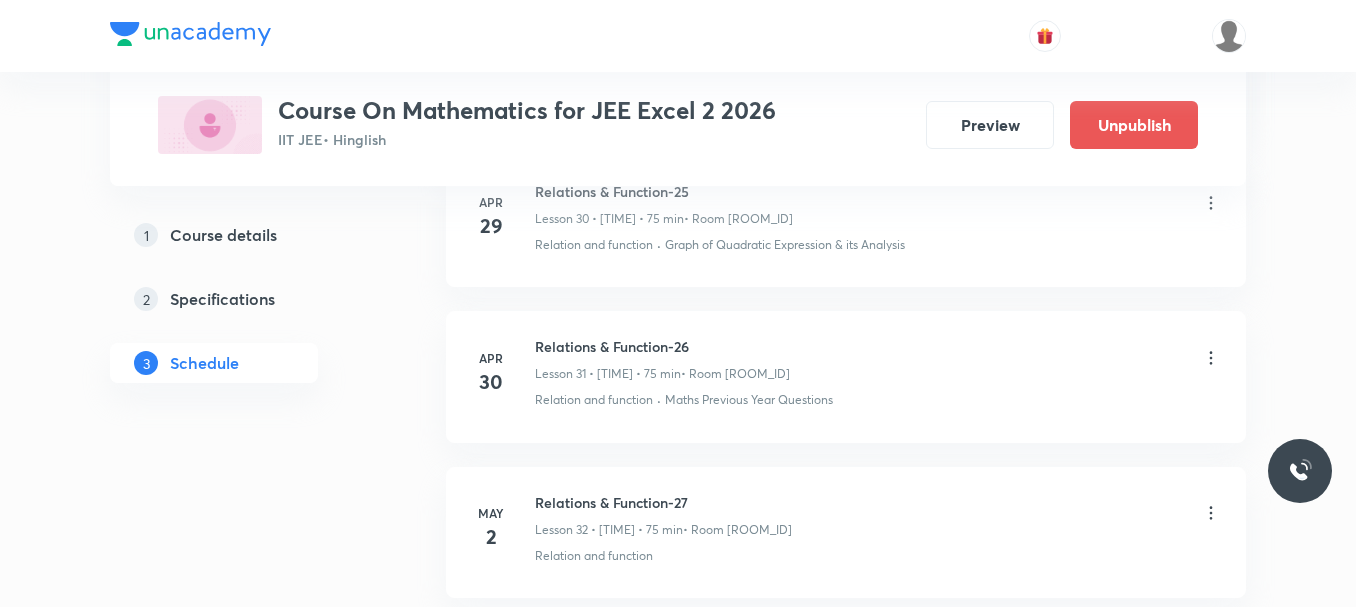 scroll, scrollTop: 4919, scrollLeft: 0, axis: vertical 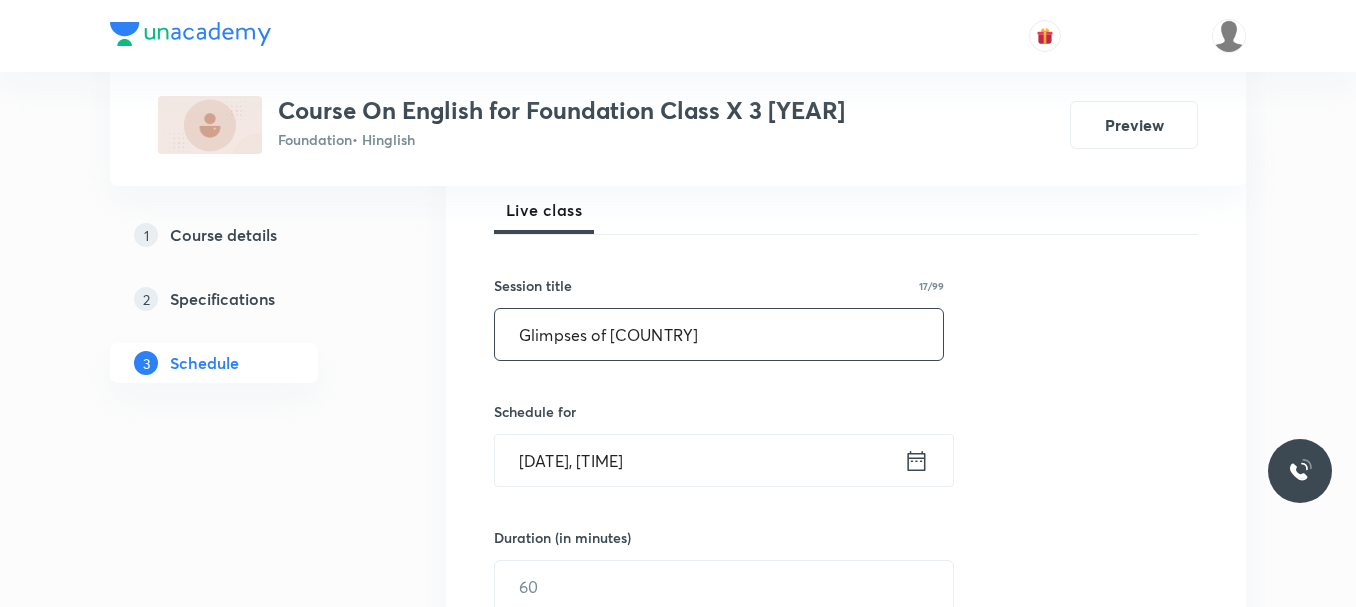type on "Glimpses of [COUNTRY]" 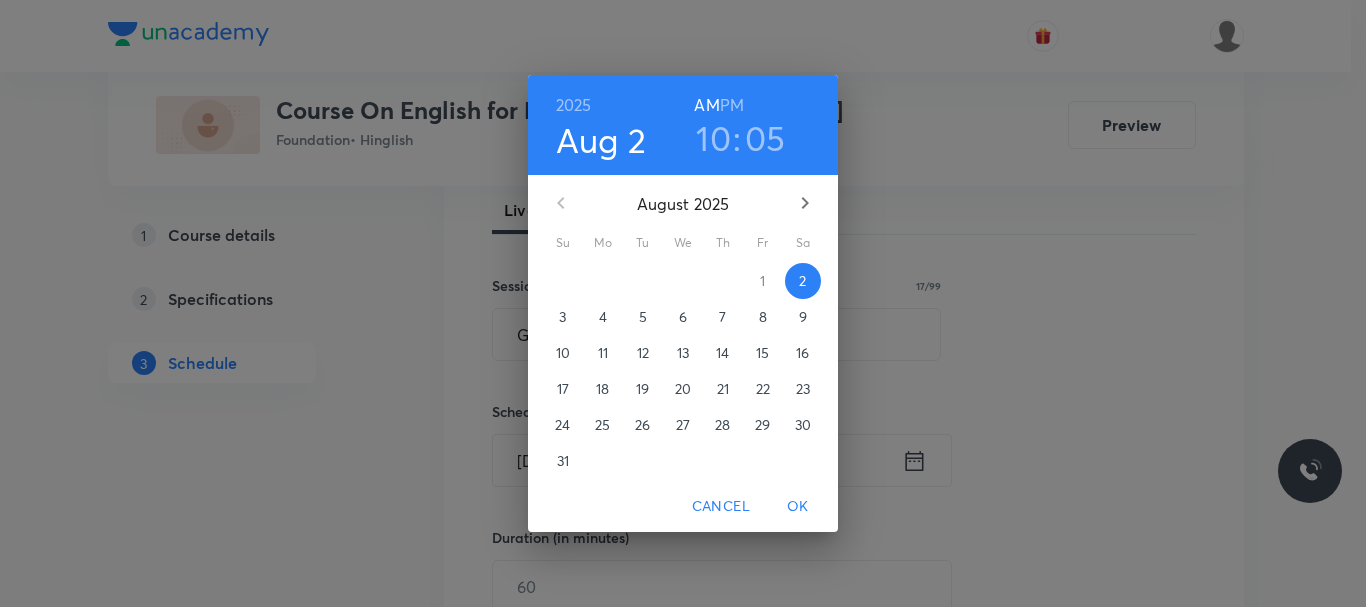 click on "05" at bounding box center (765, 138) 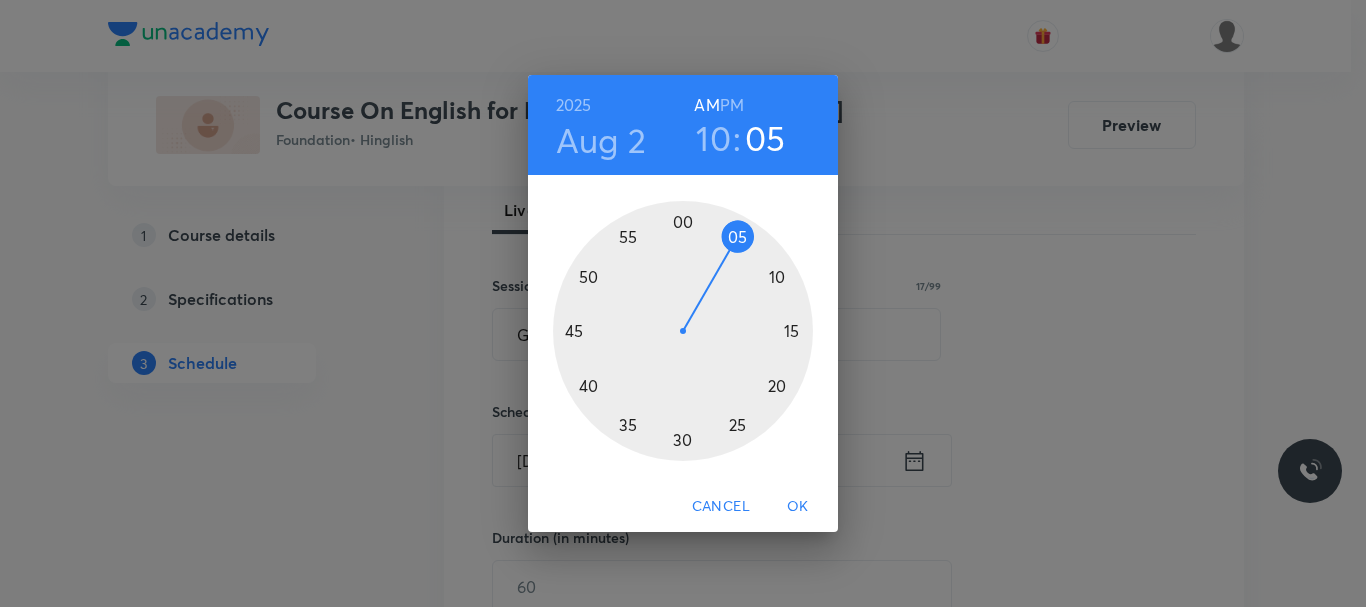 click at bounding box center (683, 331) 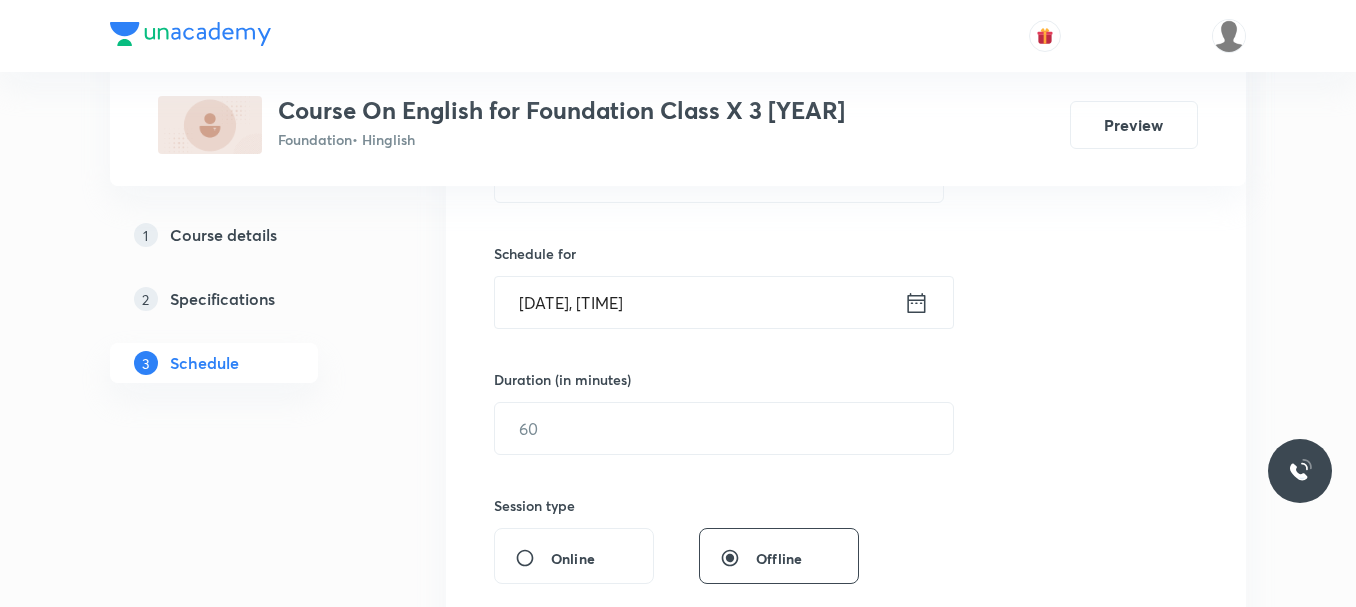 scroll, scrollTop: 483, scrollLeft: 0, axis: vertical 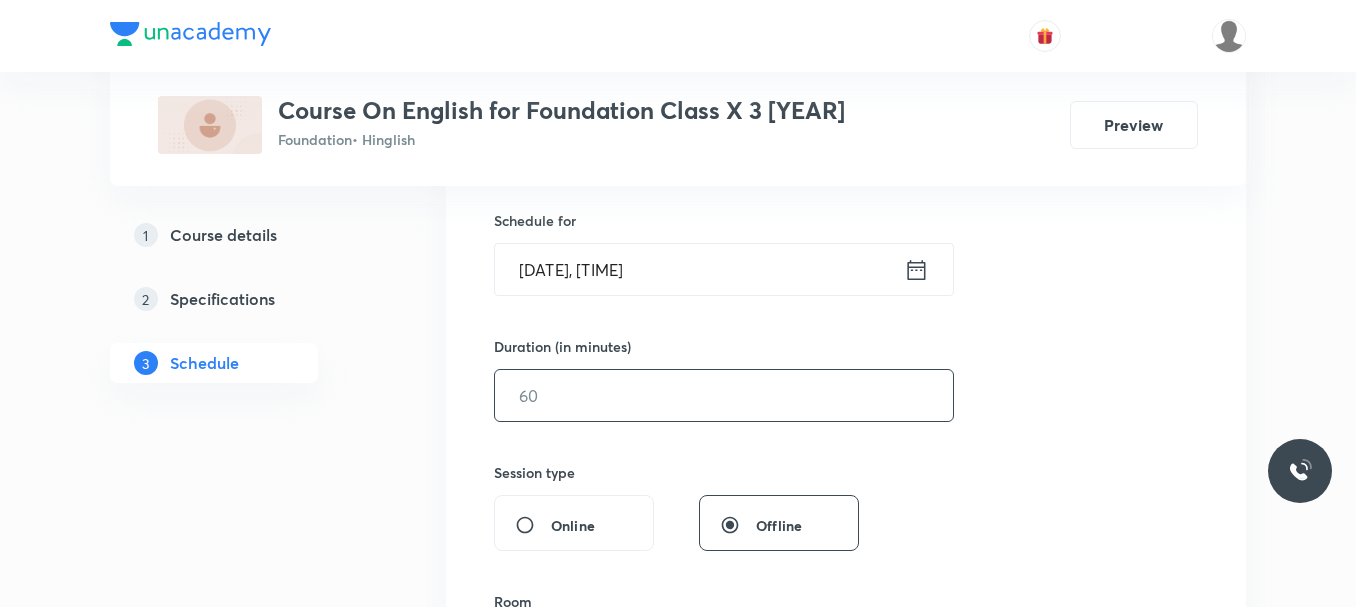 click at bounding box center [724, 395] 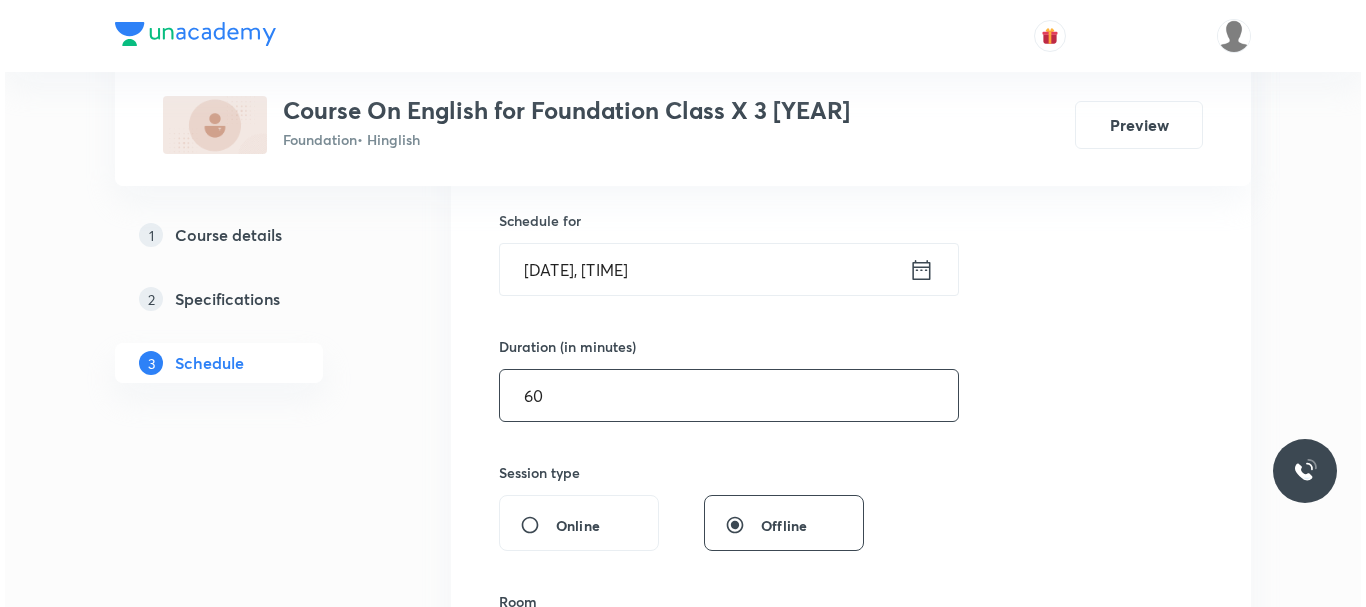 scroll, scrollTop: 880, scrollLeft: 0, axis: vertical 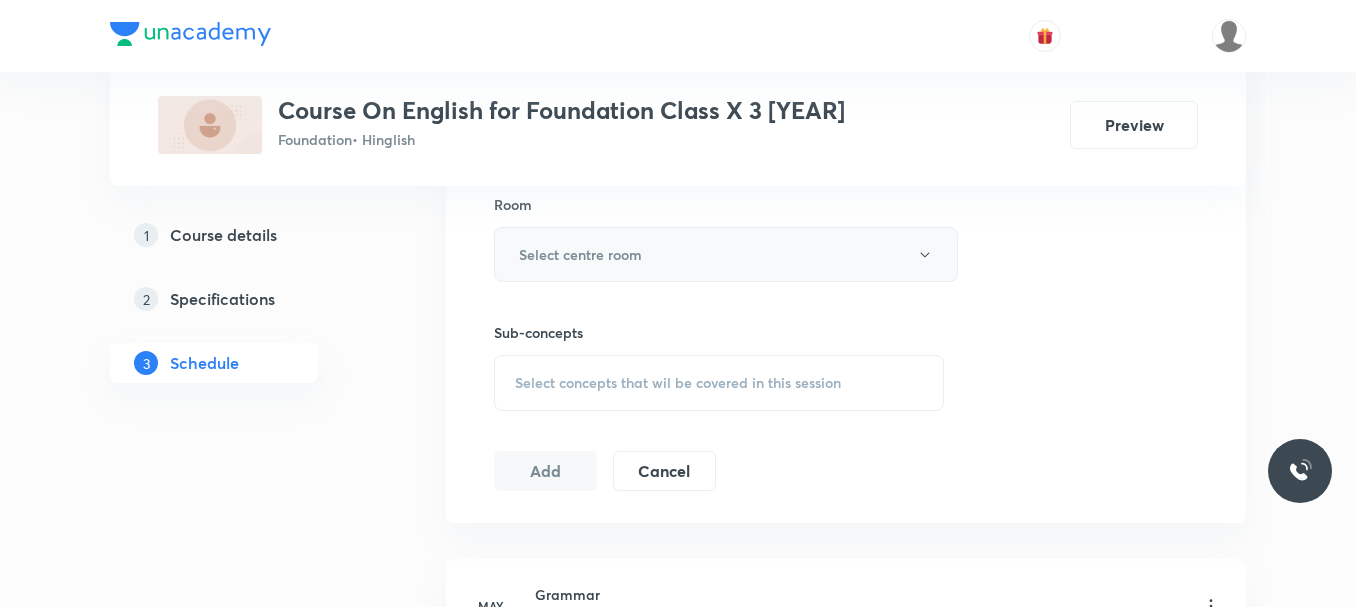 type on "60" 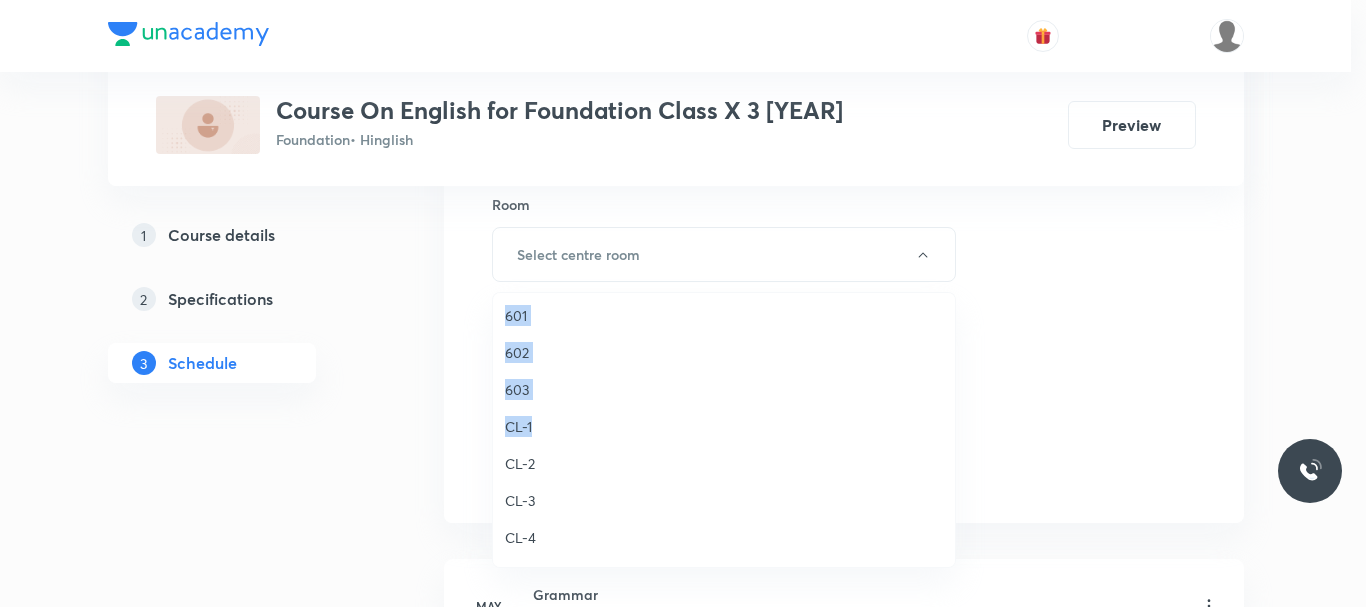 click on "403 401 302 302 301 402 Room 101 103 102 104 501 502 601 602 603 CL-1 CL-2 CL-3 CL-4 CL-5 CL-6 CL-7 CL-8 CL-9 CL-10 CL-11 CL-12 CL-13 CL-14 CL-15 CL-16" at bounding box center (731, 426) 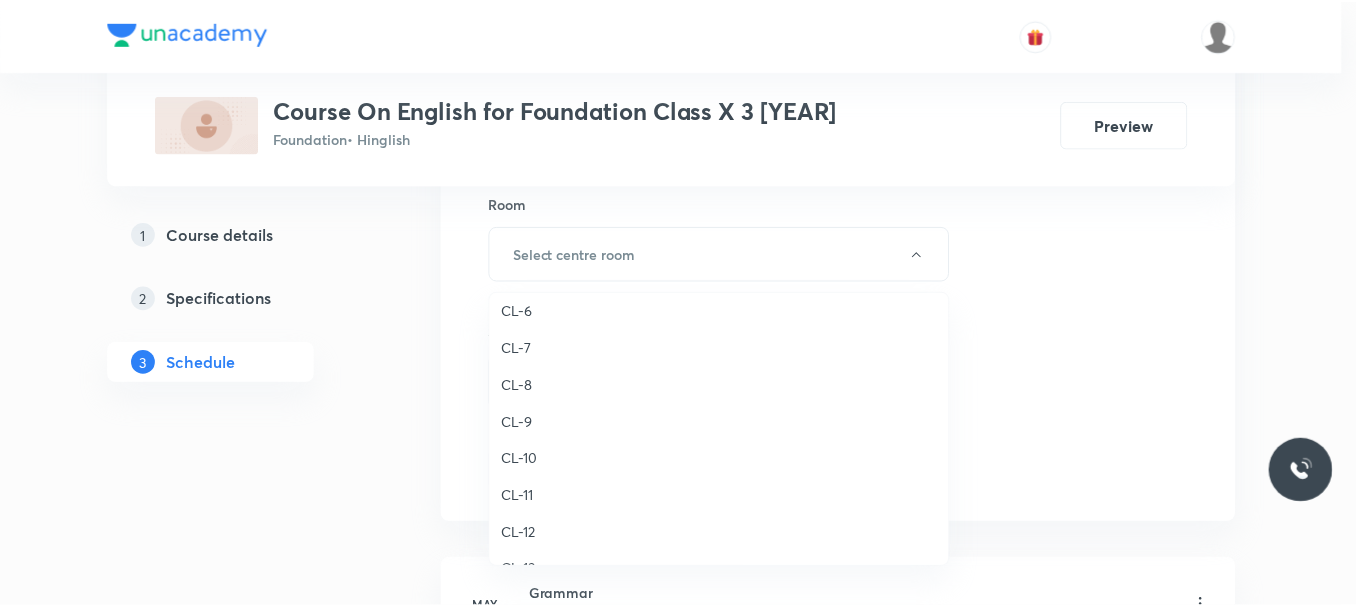 scroll, scrollTop: 747, scrollLeft: 0, axis: vertical 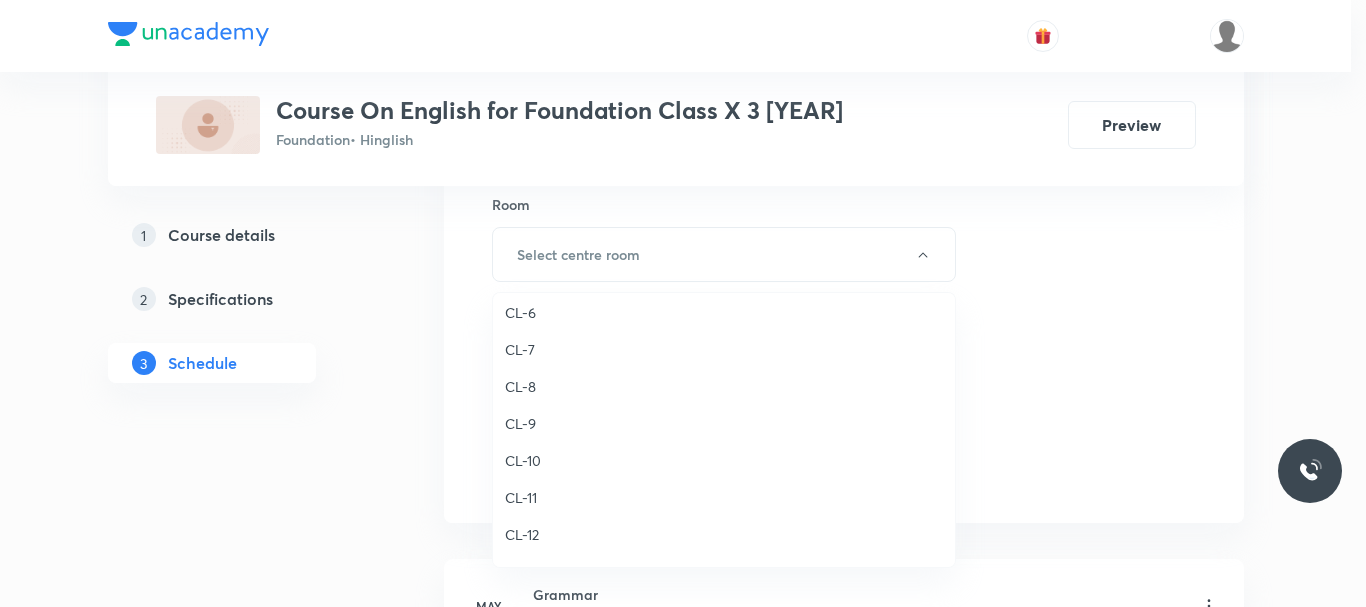 click on "CL-7" at bounding box center (724, 349) 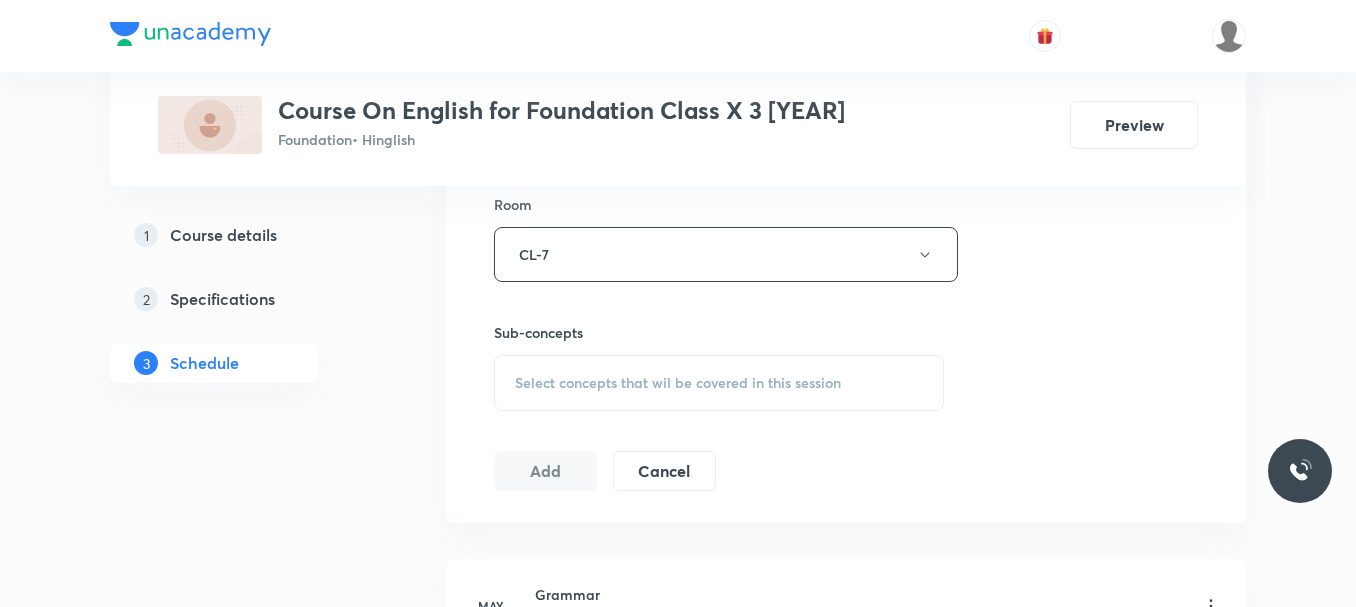 click on "Select concepts that wil be covered in this session" at bounding box center (719, 383) 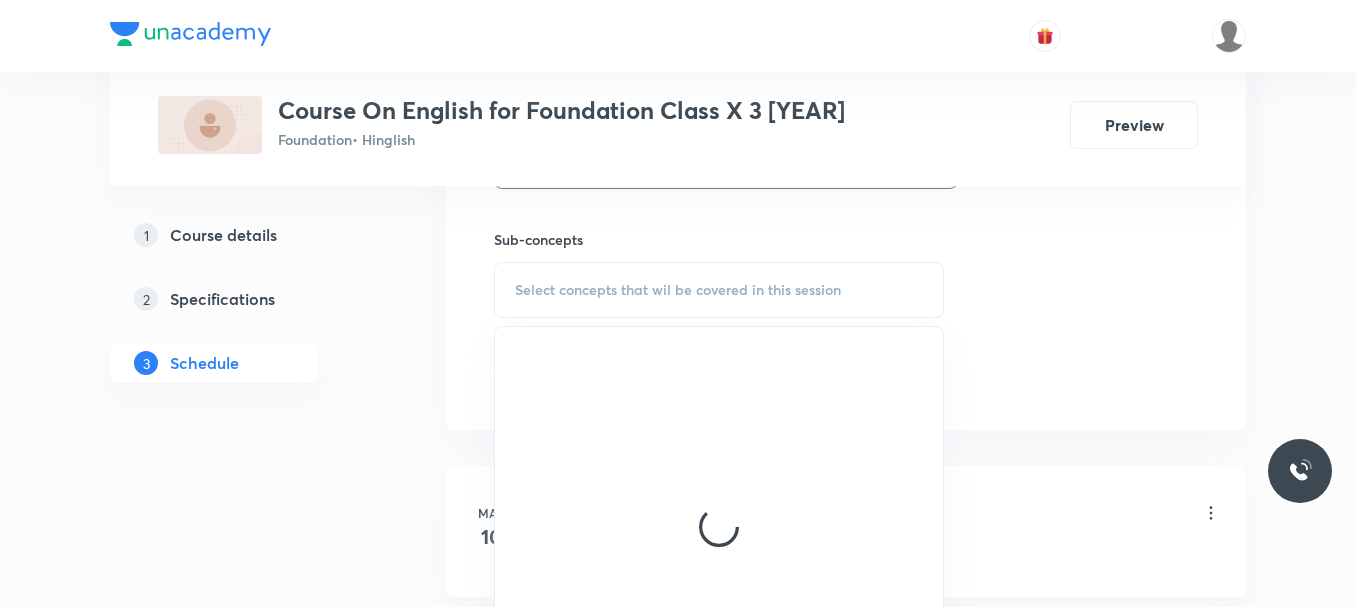 scroll, scrollTop: 992, scrollLeft: 0, axis: vertical 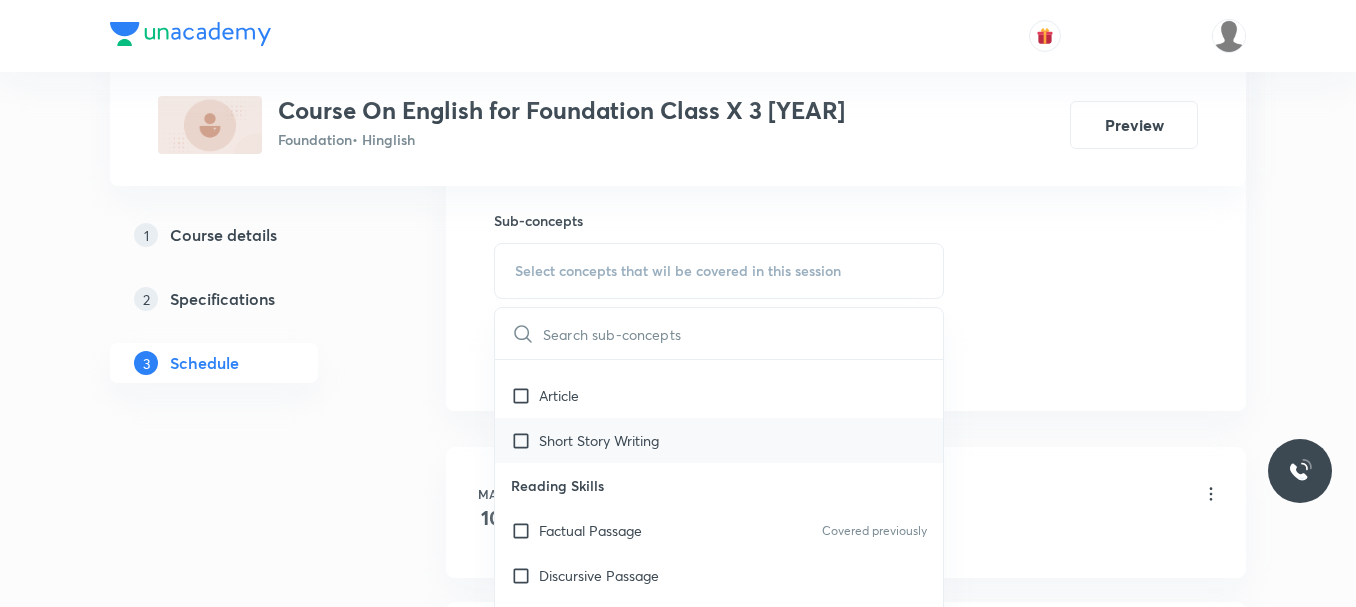 click on "Short Story Writing" at bounding box center [599, 440] 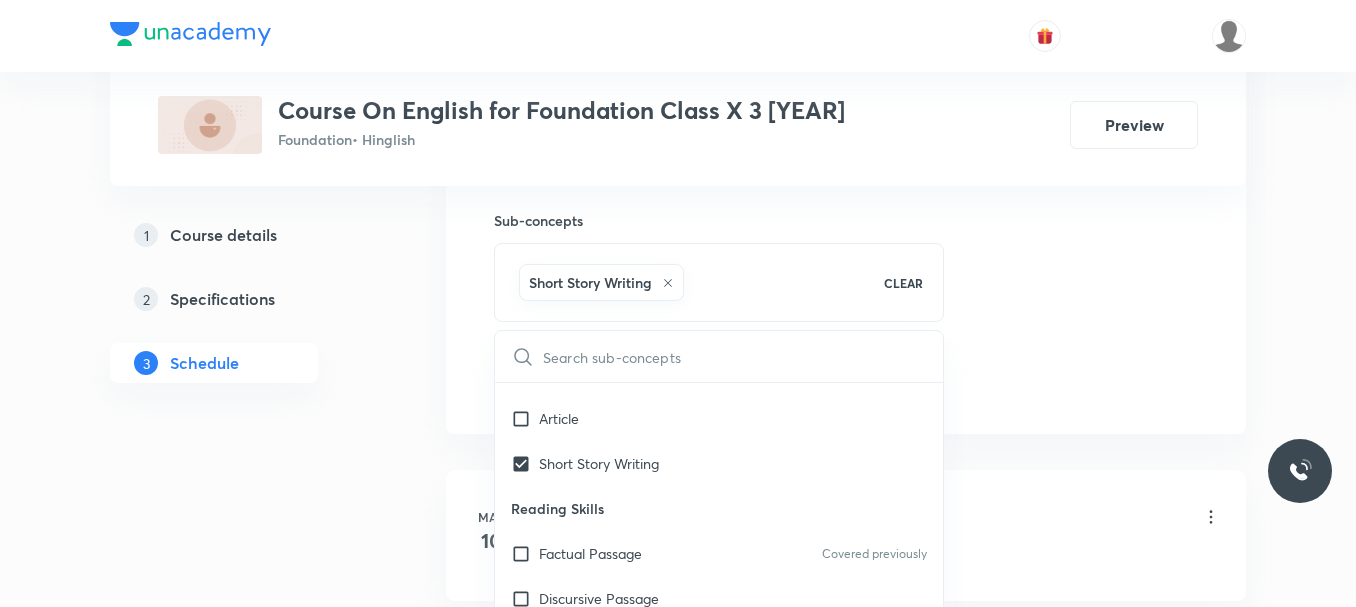 click on "Plus Courses Course On English for Foundation Class X 3 2028 Foundation  • Hinglish Preview 1 Course details 2 Specifications 3 Schedule Schedule 12  classes Session  13 Live class Session title 17/99 Glimpses of India ​ Schedule for Aug 2, 2025, 10:30 AM ​ Duration (in minutes) 60 ​   Session type Online Offline Room CL-7 Sub-concepts Short Story Writing CLEAR ​ Grammar Tenses Covered previously Modals Covered previously Use of Passive Voice Covered previously Subject Verb Agreement Covered previously Commands & Requests Covered previously Statements Covered previously Questions Noun Clauses Adverbs Relative Clauses Determinants Prepositions Covered previously Writing Skills Formal Letter Article Short Story Writing Reading Skills Factual Passage Covered previously Discursive Passage Literature Prose Covered previously Poetry Covered previously Drama Extended Reading Extended Reading Workbook Workbook Add Cancel May 10 Grammar Lesson 1 • 1:10 PM • 60 min  • Room CL-3 Tenses May 11 Grammar 17" at bounding box center (678, 789) 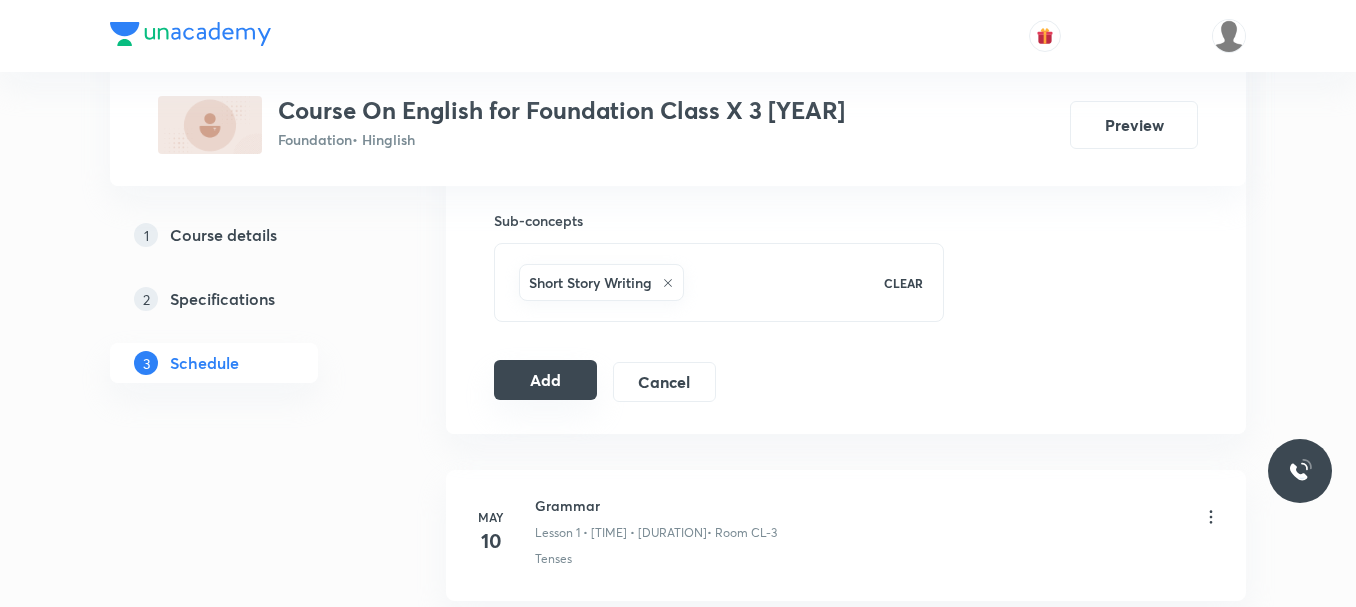 click on "Add" at bounding box center (545, 380) 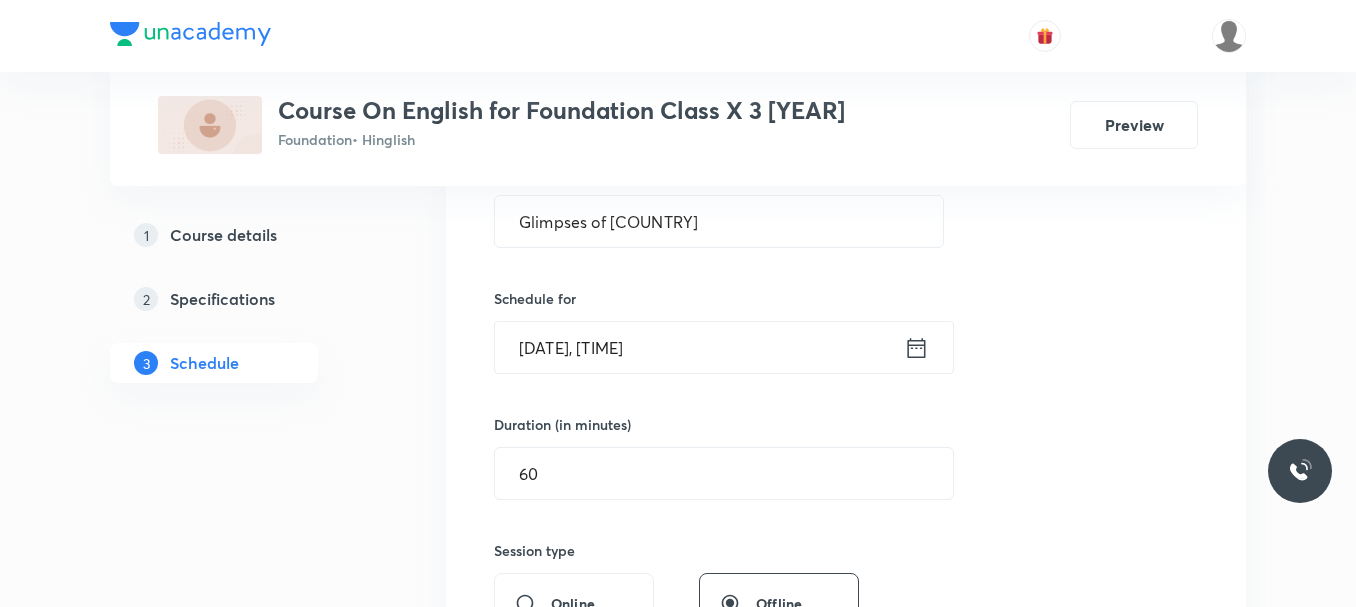 scroll, scrollTop: 364, scrollLeft: 0, axis: vertical 